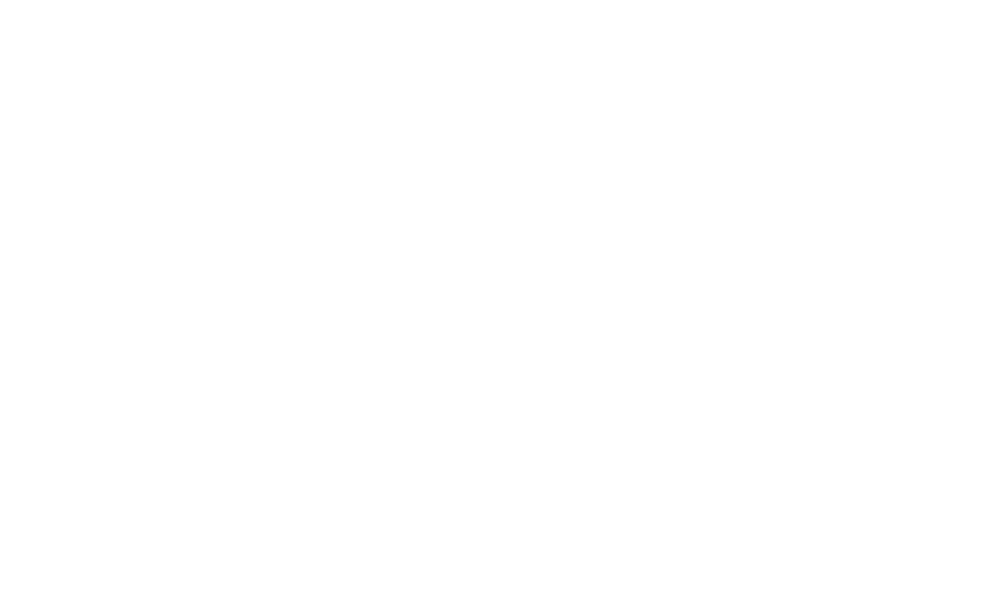 scroll, scrollTop: 0, scrollLeft: 0, axis: both 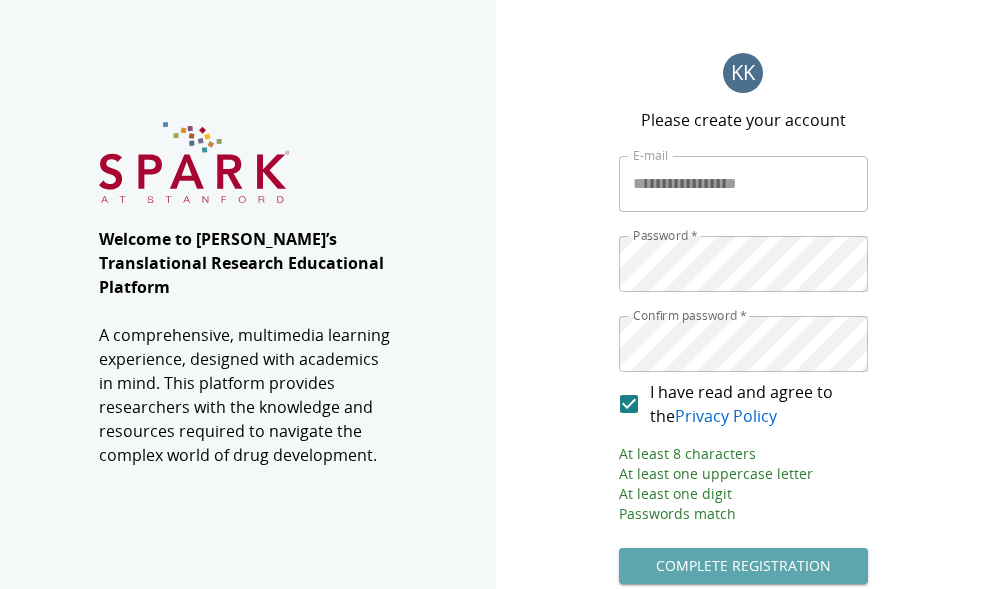 click on "Complete Registration" at bounding box center [743, 566] 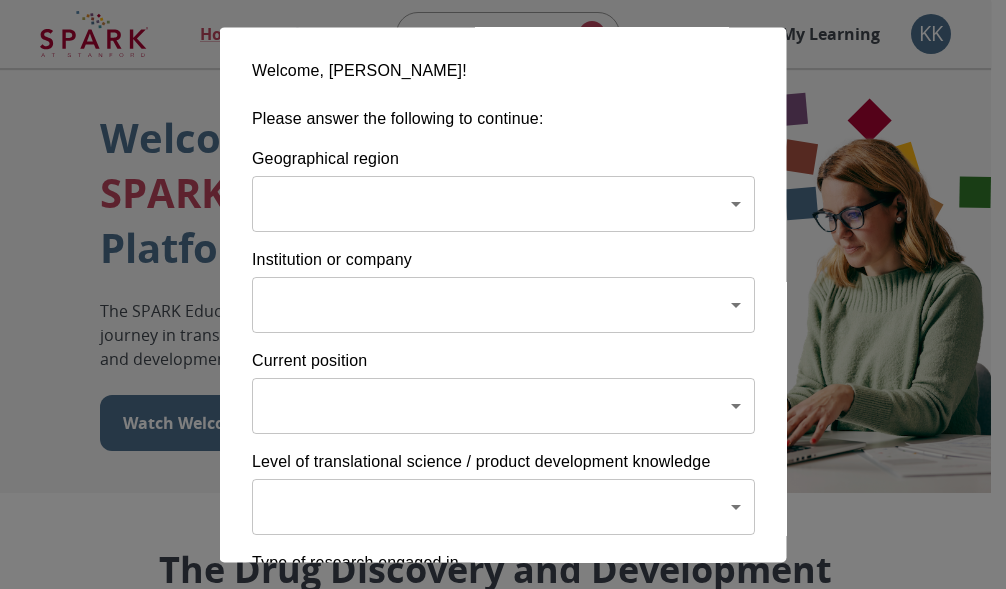 click on "Home Explore ​ About FAQ My Learning KK Welcome to the SPARK  Educational Platform The SPARK Educational Platform will support your learning journey in translational research, therapeutic discovery and development, and commercialization. Watch Welcome Video The Drug Discovery and Development Process The drug development process typically has three phases. Discover, Develop, Deliver. Click each tab to learn more. Discover Develop Deliver Discover The Discover section covers foundational knowledge in drug discovery and
development, from identifying unmet medical need and understanding the disease to defining essential
product characteristics, therapeutic discovery, and optimization. You will also find information
supporting strategic planning, the basics of the market, and technology transfer as well as regulatory
and intellectual property considerations. Watch Video Your Learning, Your Way Courses Go to Courses Courses Go to Courses Modules Go to Modules Videos Go to Videos" at bounding box center [503, 1433] 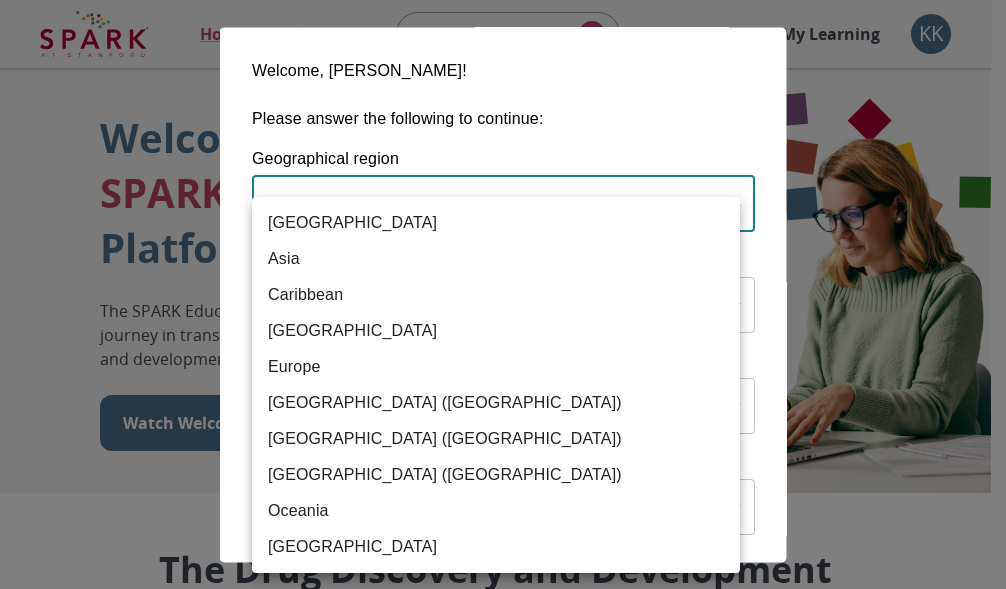 click on "[GEOGRAPHIC_DATA] ([GEOGRAPHIC_DATA])" at bounding box center [496, 475] 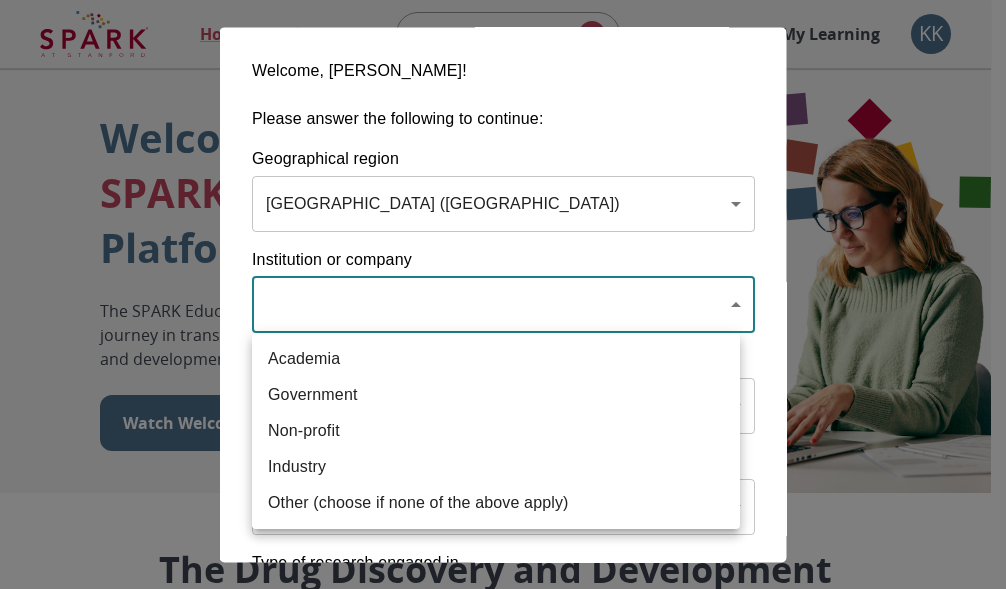click on "Home Explore ​ About FAQ My Learning KK Welcome to the SPARK  Educational Platform The SPARK Educational Platform will support your learning journey in translational research, therapeutic discovery and development, and commercialization. Watch Welcome Video The Drug Discovery and Development Process The drug development process typically has three phases. Discover, Develop, Deliver. Click each tab to learn more. Discover Develop Deliver Discover The Discover section covers foundational knowledge in drug discovery and
development, from identifying unmet medical need and understanding the disease to defining essential
product characteristics, therapeutic discovery, and optimization. You will also find information
supporting strategic planning, the basics of the market, and technology transfer as well as regulatory
and intellectual property considerations. Watch Video Your Learning, Your Way Courses Go to Courses Courses Go to Courses Modules Go to Modules Videos Go to Videos" at bounding box center (503, 1433) 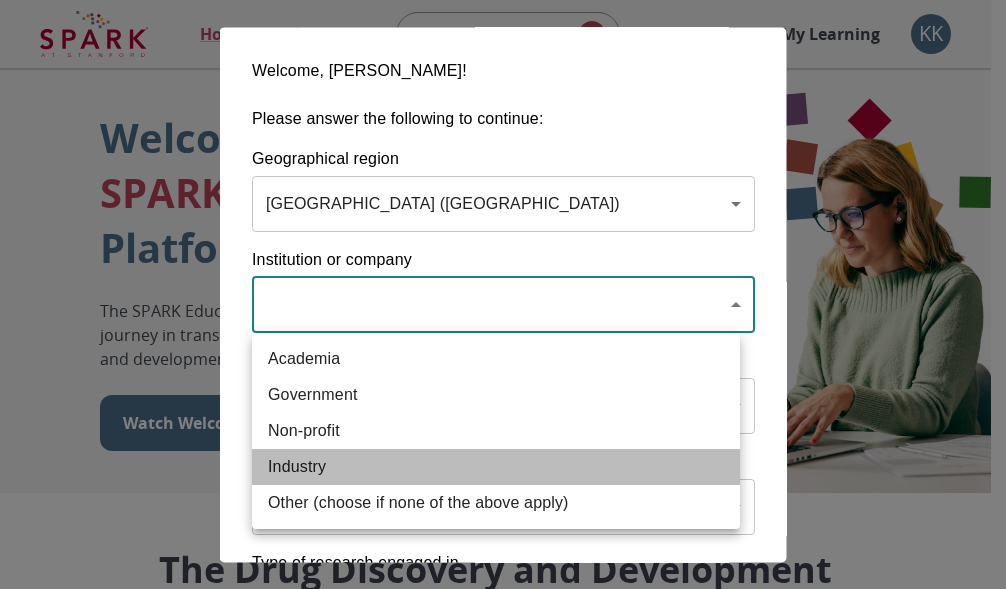 click on "Industry" at bounding box center (496, 467) 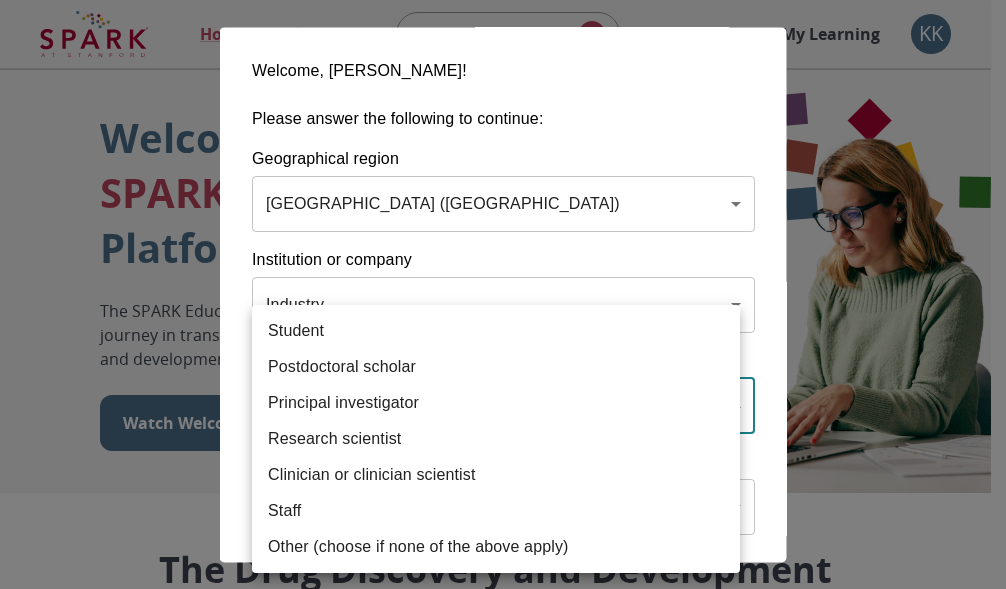 click on "Home Explore ​ About FAQ My Learning KK Welcome to the SPARK  Educational Platform The SPARK Educational Platform will support your learning journey in translational research, therapeutic discovery and development, and commercialization. Watch Welcome Video The Drug Discovery and Development Process The drug development process typically has three phases. Discover, Develop, Deliver. Click each tab to learn more. Discover Develop Deliver Discover The Discover section covers foundational knowledge in drug discovery and
development, from identifying unmet medical need and understanding the disease to defining essential
product characteristics, therapeutic discovery, and optimization. You will also find information
supporting strategic planning, the basics of the market, and technology transfer as well as regulatory
and intellectual property considerations. Watch Video Your Learning, Your Way Courses Go to Courses Courses Go to Courses Modules Go to Modules Videos Go to Videos" at bounding box center [503, 1433] 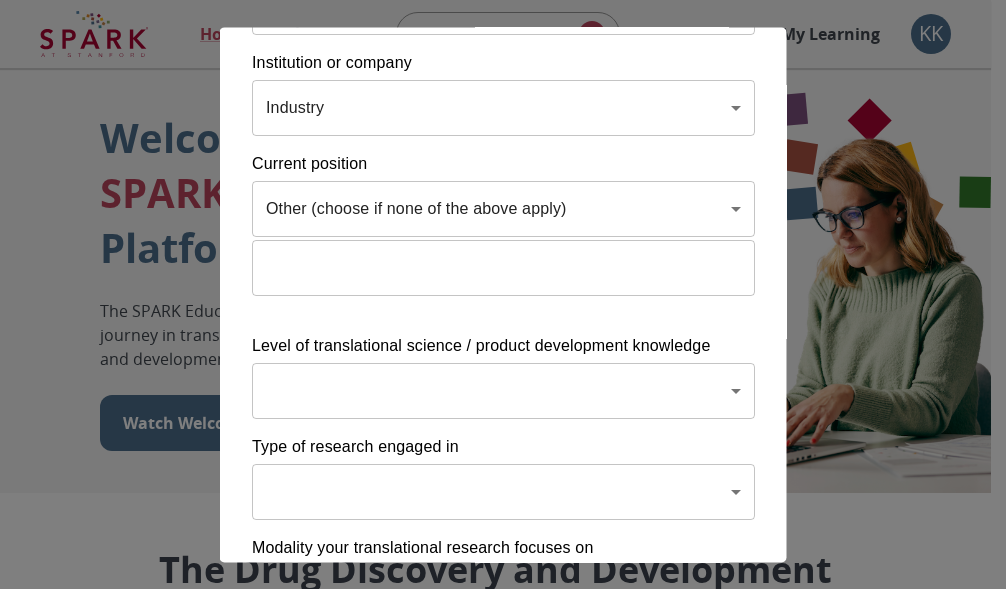 scroll, scrollTop: 199, scrollLeft: 0, axis: vertical 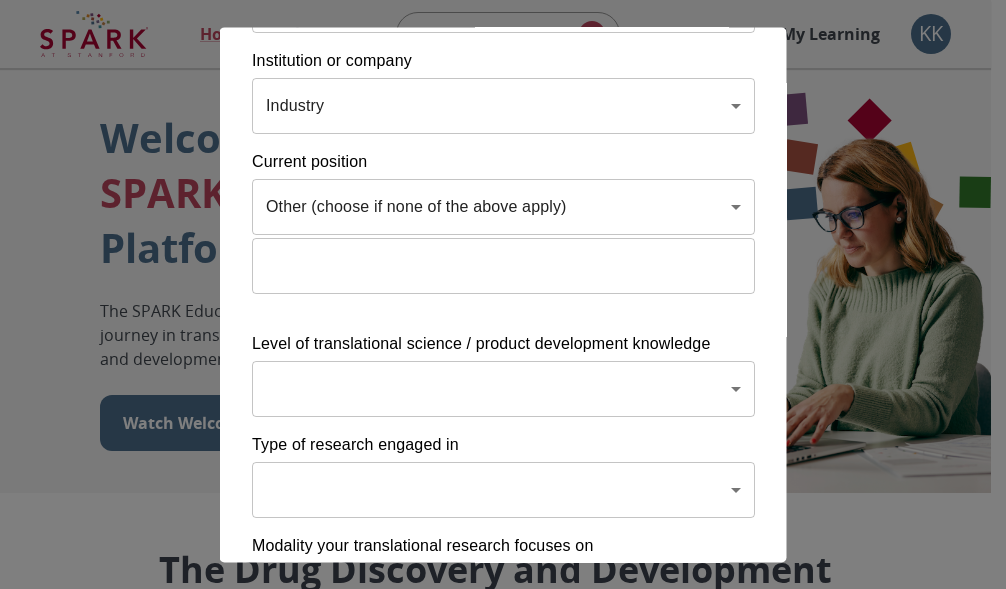 click on "Home Explore ​ About FAQ My Learning KK Welcome to the SPARK  Educational Platform The SPARK Educational Platform will support your learning journey in translational research, therapeutic discovery and development, and commercialization. Watch Welcome Video The Drug Discovery and Development Process The drug development process typically has three phases. Discover, Develop, Deliver. Click each tab to learn more. Discover Develop Deliver Discover The Discover section covers foundational knowledge in drug discovery and
development, from identifying unmet medical need and understanding the disease to defining essential
product characteristics, therapeutic discovery, and optimization. You will also find information
supporting strategic planning, the basics of the market, and technology transfer as well as regulatory
and intellectual property considerations. Watch Video Your Learning, Your Way Courses Go to Courses Courses Go to Courses Modules Go to Modules Videos Go to Videos" at bounding box center (503, 1433) 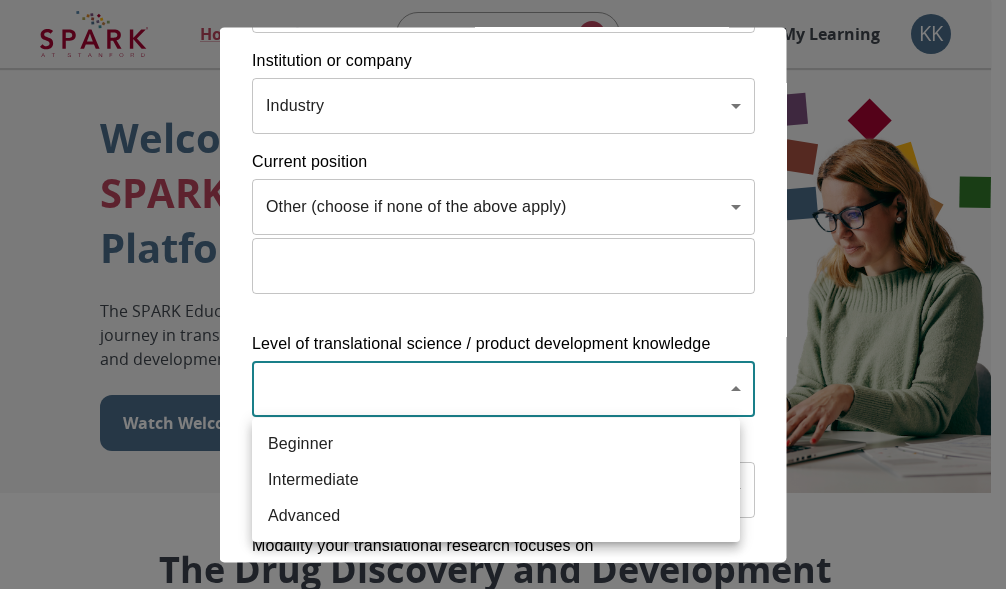 click on "Intermediate" at bounding box center (496, 480) 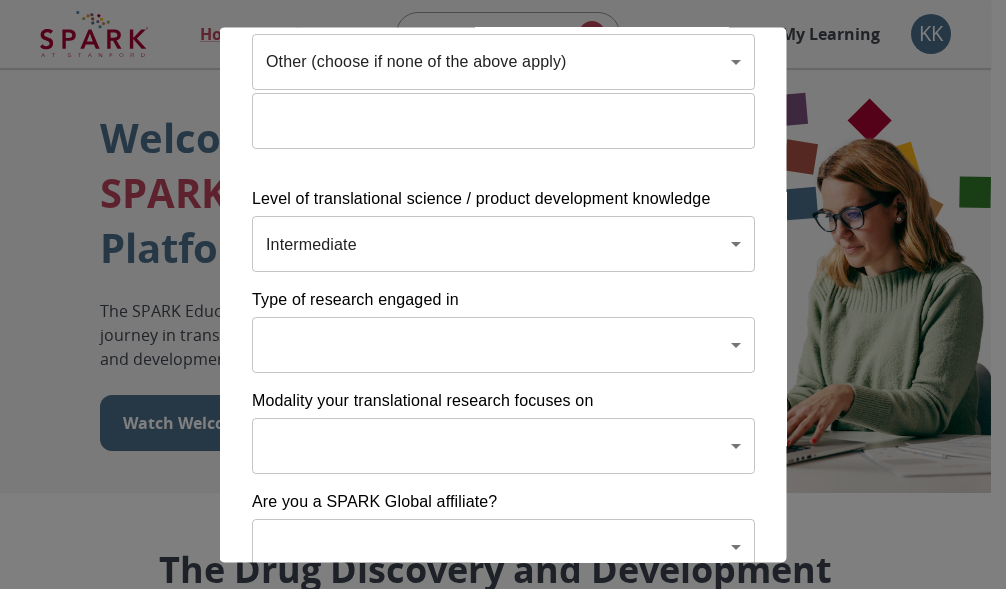 scroll, scrollTop: 346, scrollLeft: 0, axis: vertical 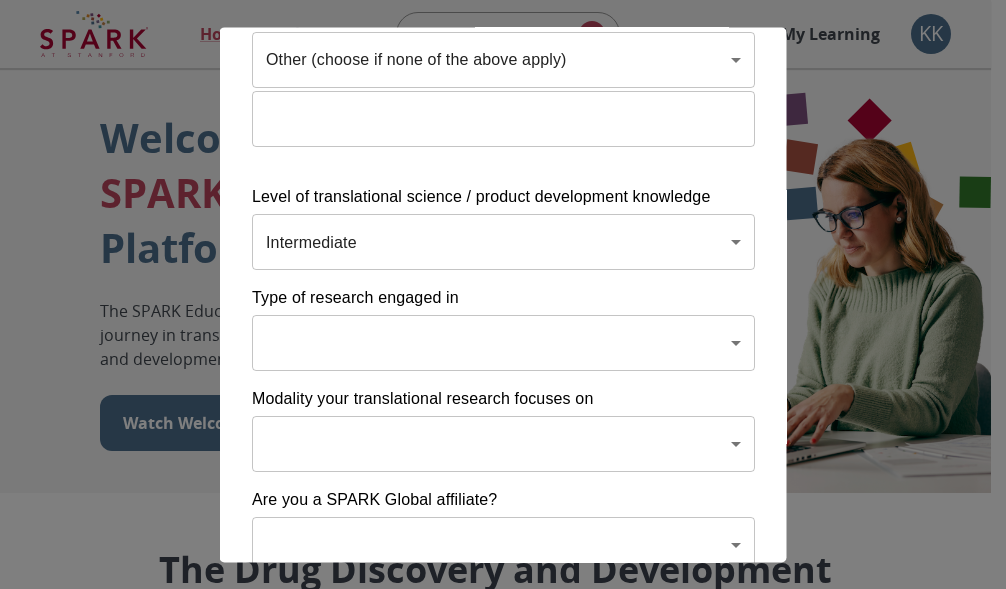 click on "Home Explore ​ About FAQ My Learning KK Welcome to the SPARK  Educational Platform The SPARK Educational Platform will support your learning journey in translational research, therapeutic discovery and development, and commercialization. Watch Welcome Video The Drug Discovery and Development Process The drug development process typically has three phases. Discover, Develop, Deliver. Click each tab to learn more. Discover Develop Deliver Discover The Discover section covers foundational knowledge in drug discovery and
development, from identifying unmet medical need and understanding the disease to defining essential
product characteristics, therapeutic discovery, and optimization. You will also find information
supporting strategic planning, the basics of the market, and technology transfer as well as regulatory
and intellectual property considerations. Watch Video Your Learning, Your Way Courses Go to Courses Courses Go to Courses Modules Go to Modules Videos Go to Videos" at bounding box center (503, 1433) 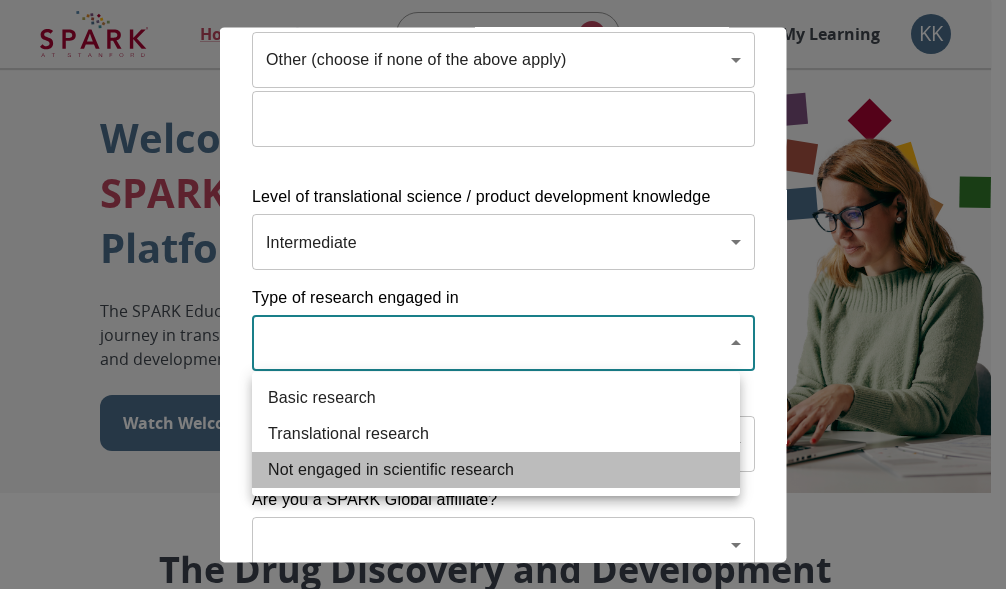click on "Not engaged in scientific research" at bounding box center [496, 470] 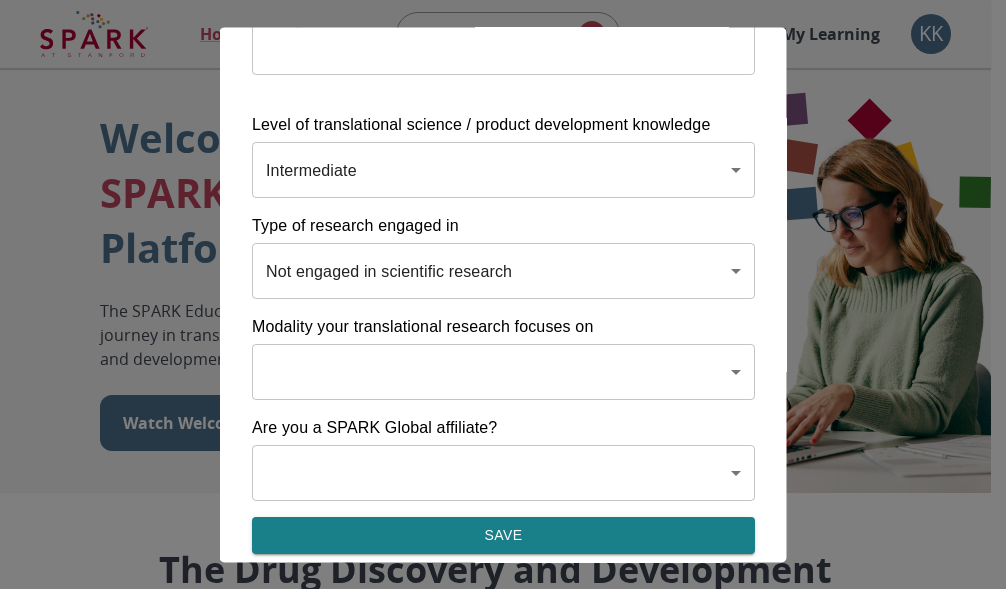 scroll, scrollTop: 426, scrollLeft: 0, axis: vertical 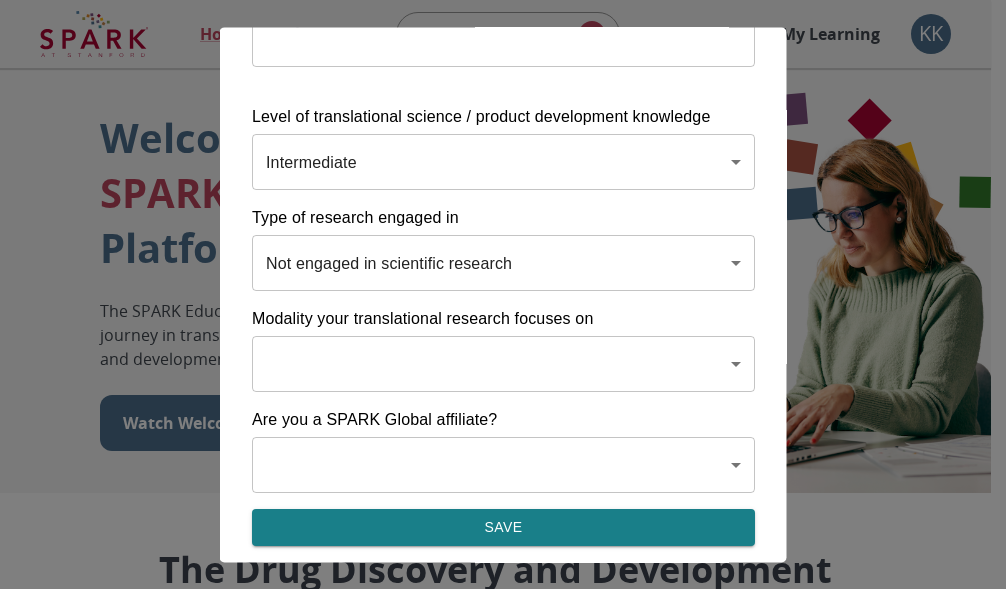 click on "Home Explore ​ About FAQ My Learning KK Welcome to the SPARK  Educational Platform The SPARK Educational Platform will support your learning journey in translational research, therapeutic discovery and development, and commercialization. Watch Welcome Video The Drug Discovery and Development Process The drug development process typically has three phases. Discover, Develop, Deliver. Click each tab to learn more. Discover Develop Deliver Discover The Discover section covers foundational knowledge in drug discovery and
development, from identifying unmet medical need and understanding the disease to defining essential
product characteristics, therapeutic discovery, and optimization. You will also find information
supporting strategic planning, the basics of the market, and technology transfer as well as regulatory
and intellectual property considerations. Watch Video Your Learning, Your Way Courses Go to Courses Courses Go to Courses Modules Go to Modules Videos Go to Videos" at bounding box center (503, 1433) 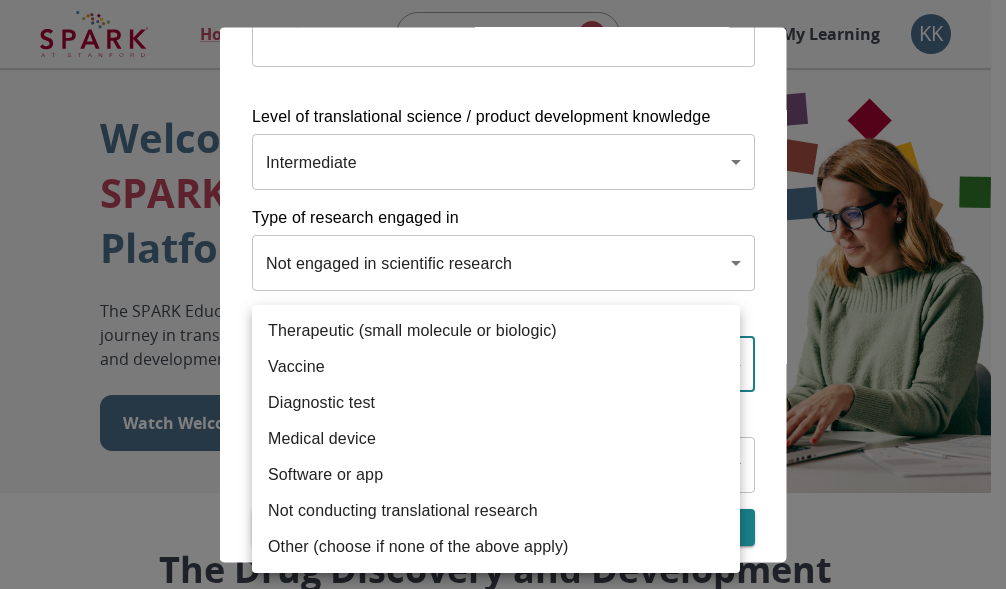 click on "Not conducting translational research" at bounding box center (496, 511) 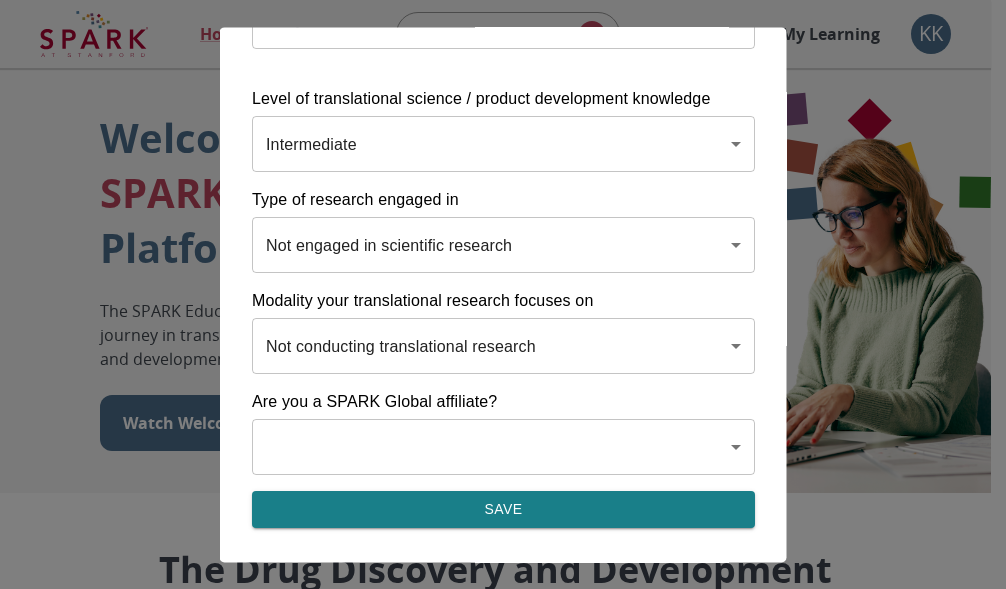 scroll, scrollTop: 458, scrollLeft: 0, axis: vertical 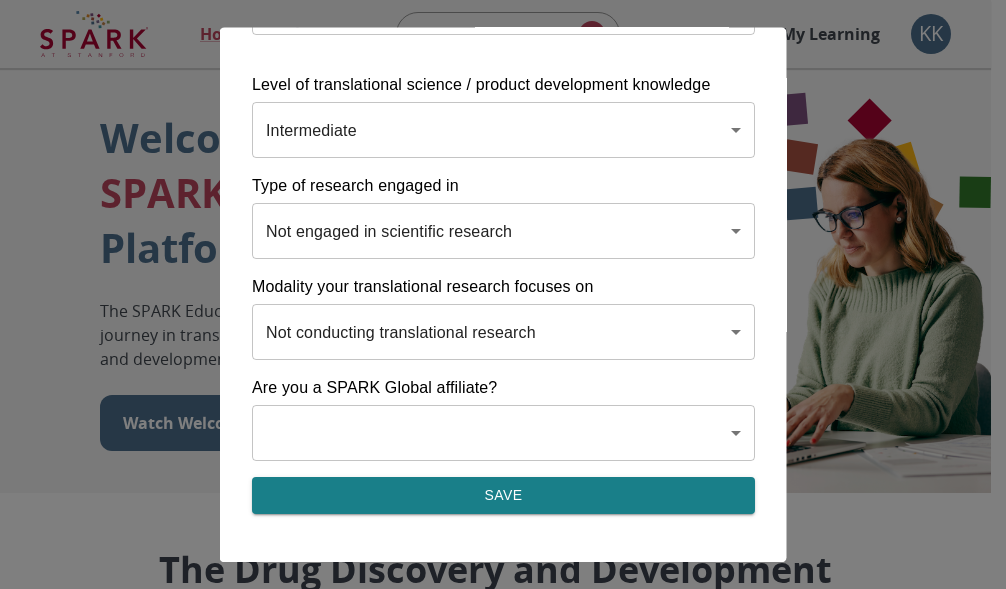 click on "Home Explore ​ About FAQ My Learning KK Welcome to the SPARK  Educational Platform The SPARK Educational Platform will support your learning journey in translational research, therapeutic discovery and development, and commercialization. Watch Welcome Video The Drug Discovery and Development Process The drug development process typically has three phases. Discover, Develop, Deliver. Click each tab to learn more. Discover Develop Deliver Discover The Discover section covers foundational knowledge in drug discovery and
development, from identifying unmet medical need and understanding the disease to defining essential
product characteristics, therapeutic discovery, and optimization. You will also find information
supporting strategic planning, the basics of the market, and technology transfer as well as regulatory
and intellectual property considerations. Watch Video Your Learning, Your Way Courses Go to Courses Courses Go to Courses Modules Go to Modules Videos Go to Videos" at bounding box center [503, 1433] 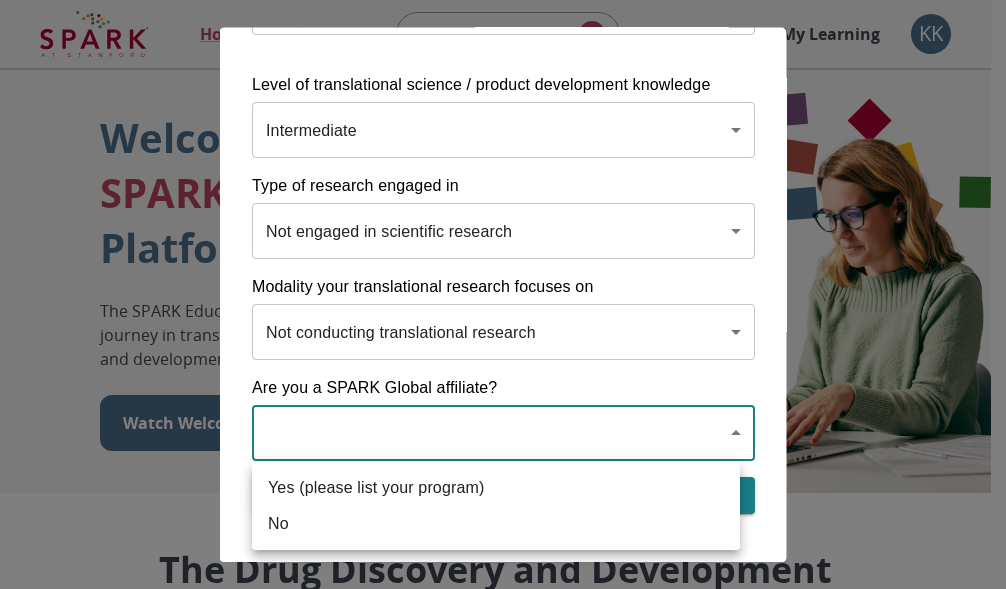 click on "No" at bounding box center [496, 524] 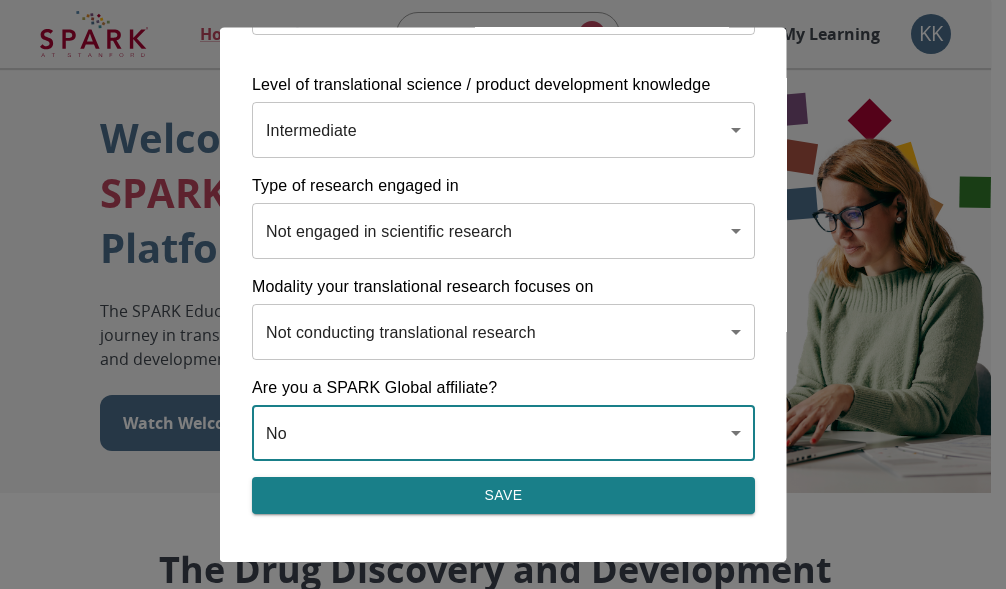 click on "Save" at bounding box center (503, 496) 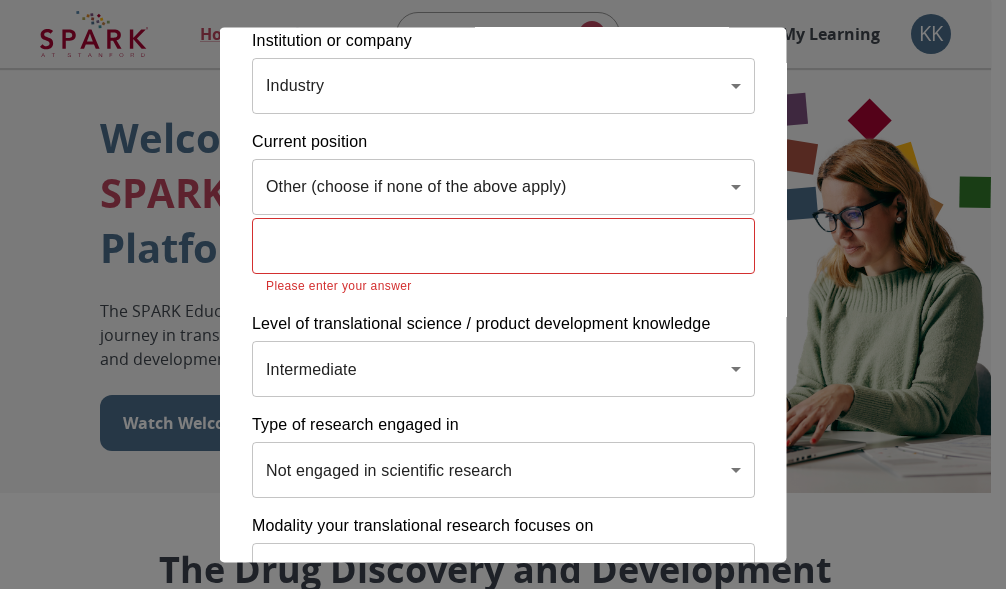 scroll, scrollTop: 215, scrollLeft: 0, axis: vertical 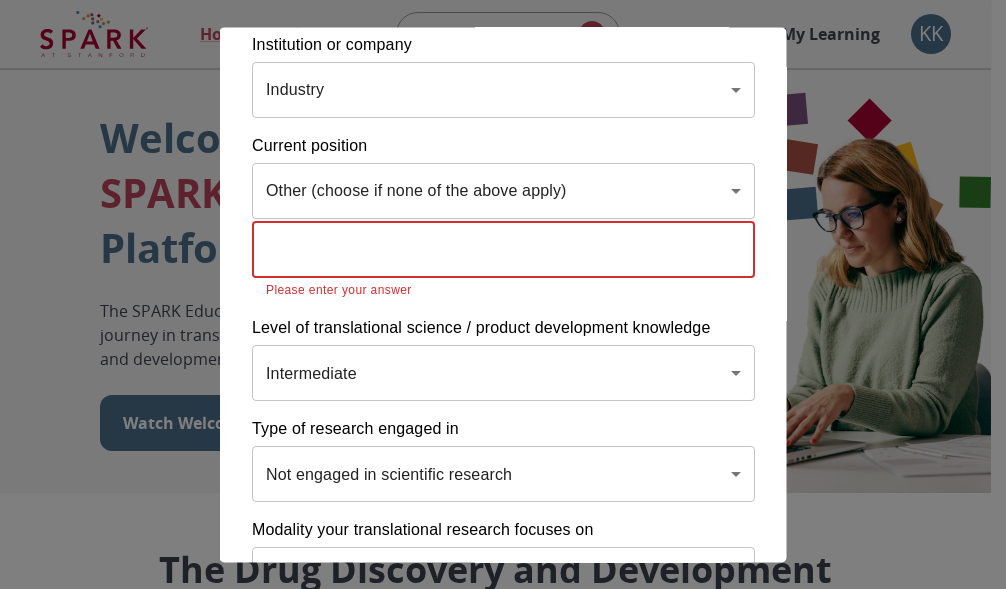 click at bounding box center (503, 250) 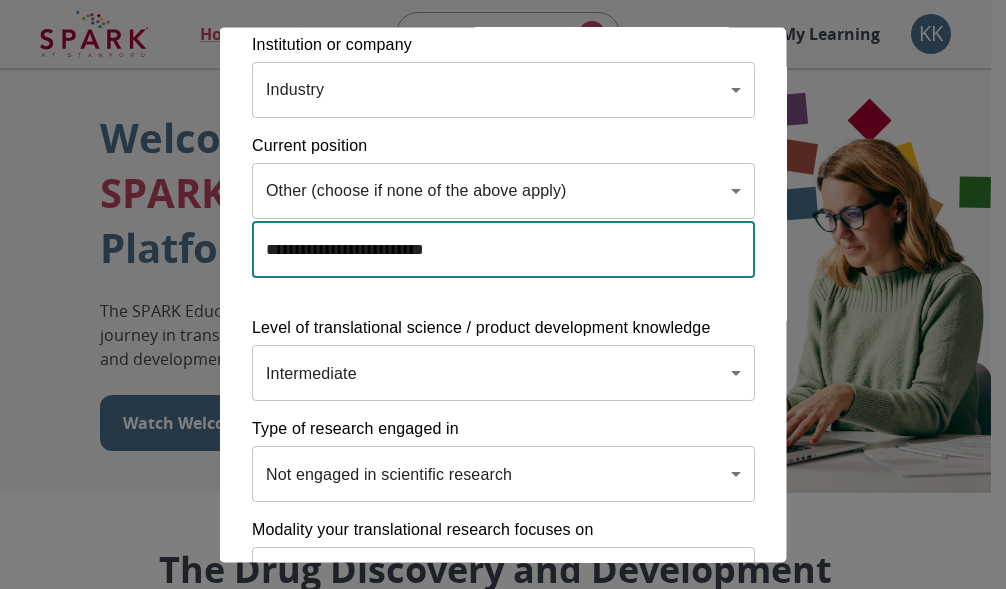 type on "**********" 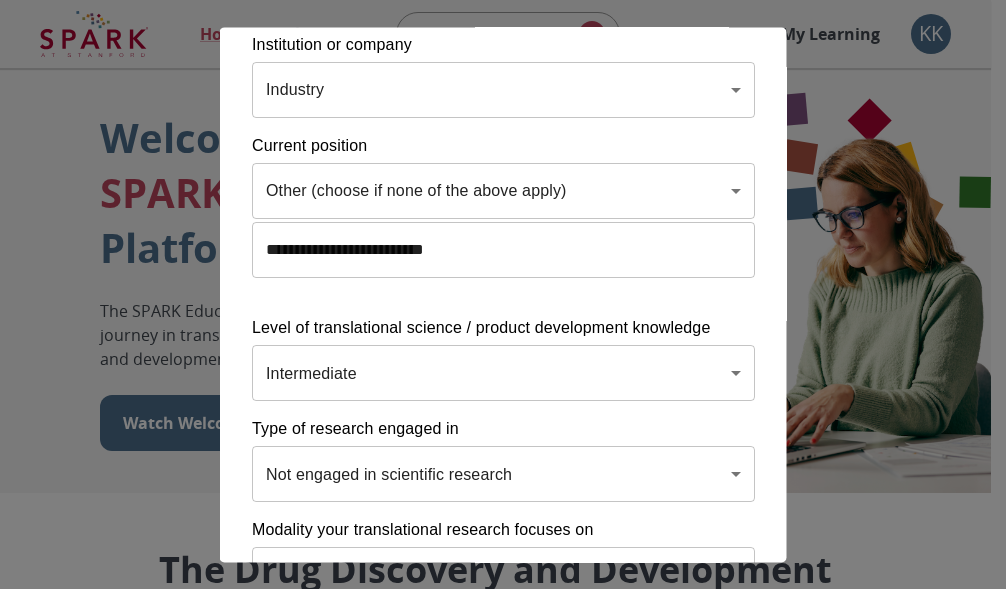 scroll, scrollTop: 458, scrollLeft: 0, axis: vertical 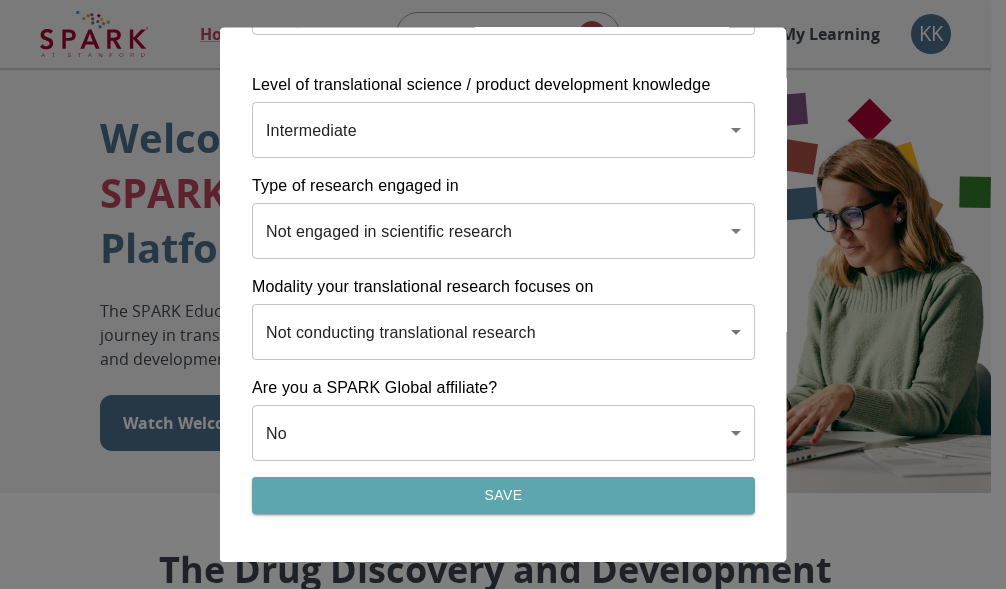 click on "Save" at bounding box center [503, 496] 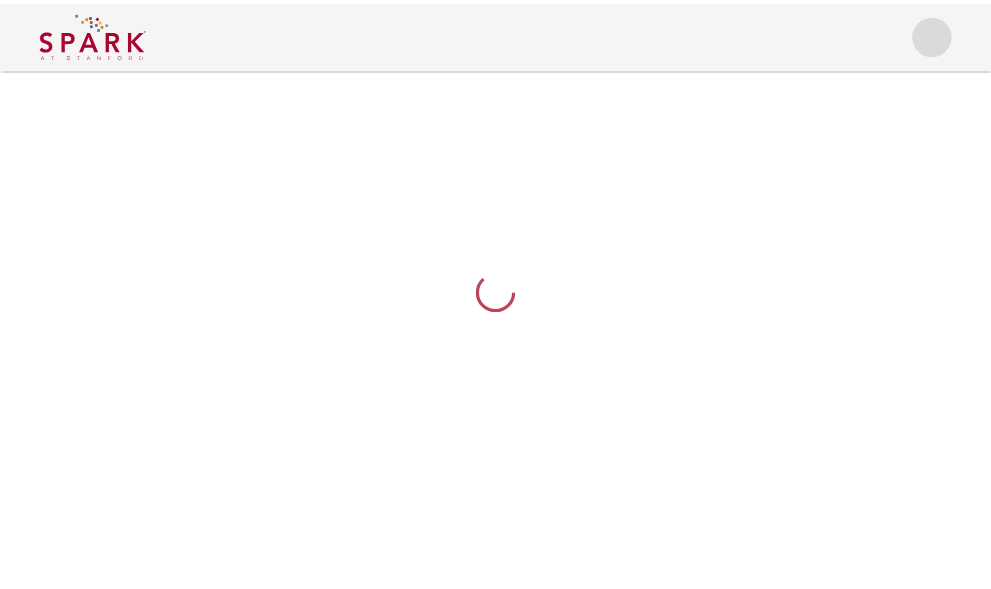 scroll, scrollTop: 0, scrollLeft: 0, axis: both 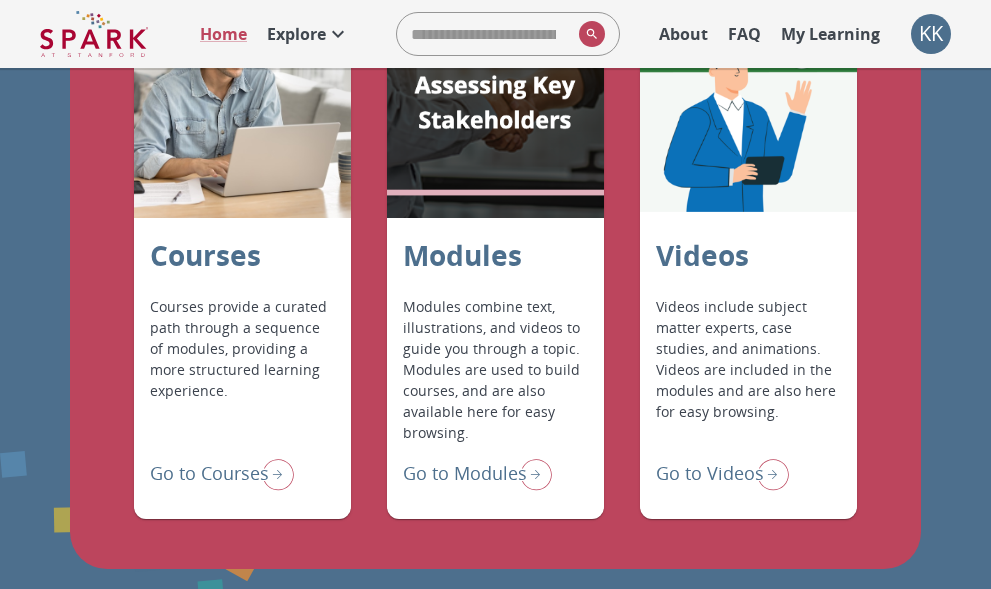 click at bounding box center (274, 474) 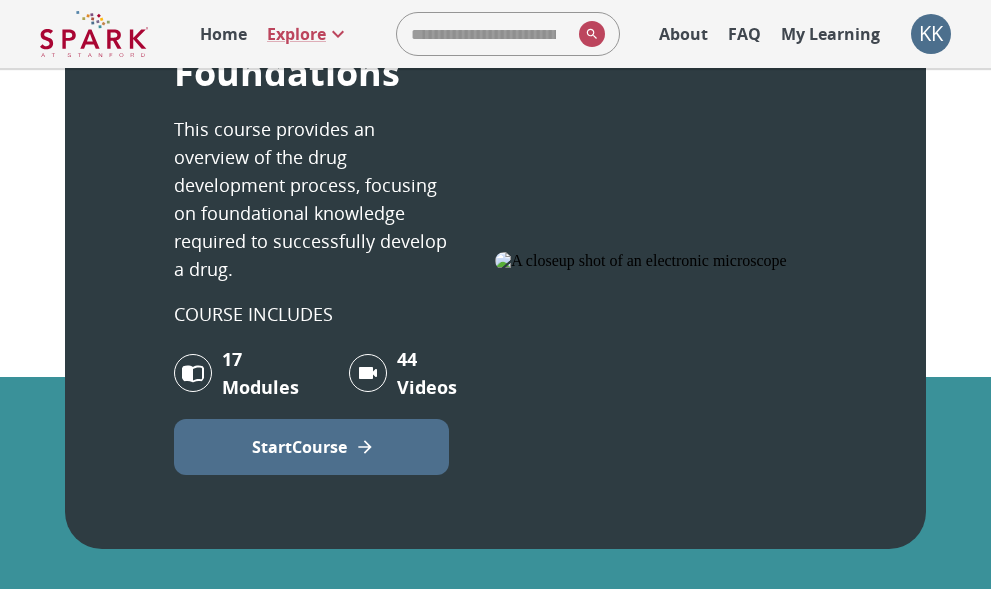 scroll, scrollTop: 0, scrollLeft: 0, axis: both 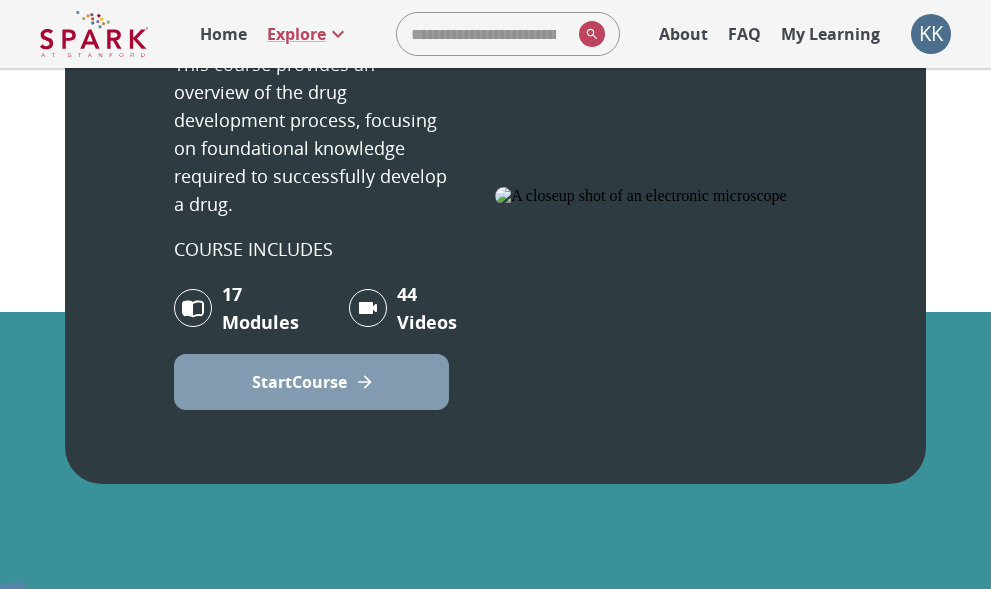 click on "Start  Course" at bounding box center (299, 382) 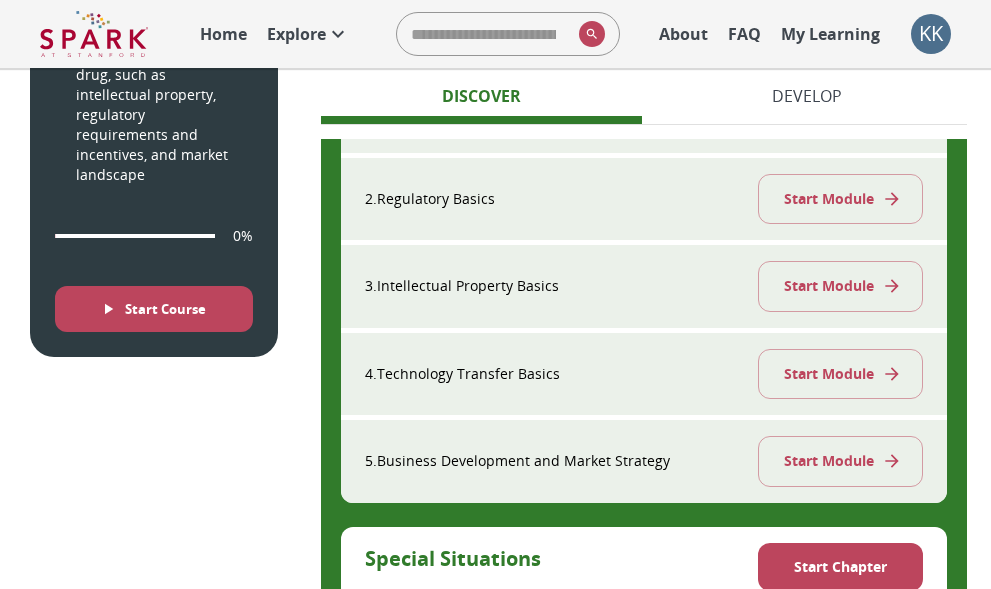 scroll, scrollTop: 1515, scrollLeft: 0, axis: vertical 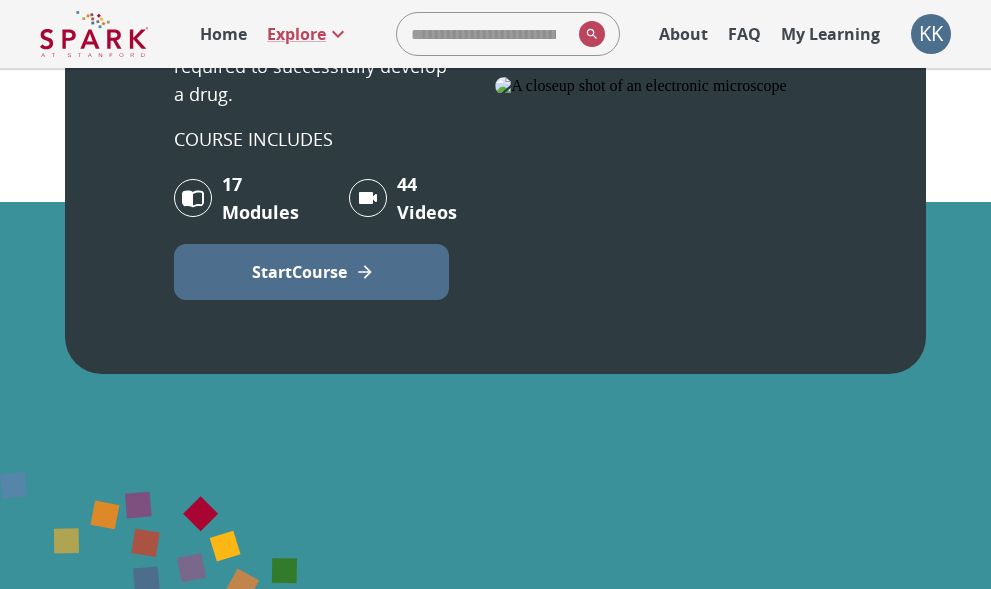 click on "Start  Course" at bounding box center (299, 272) 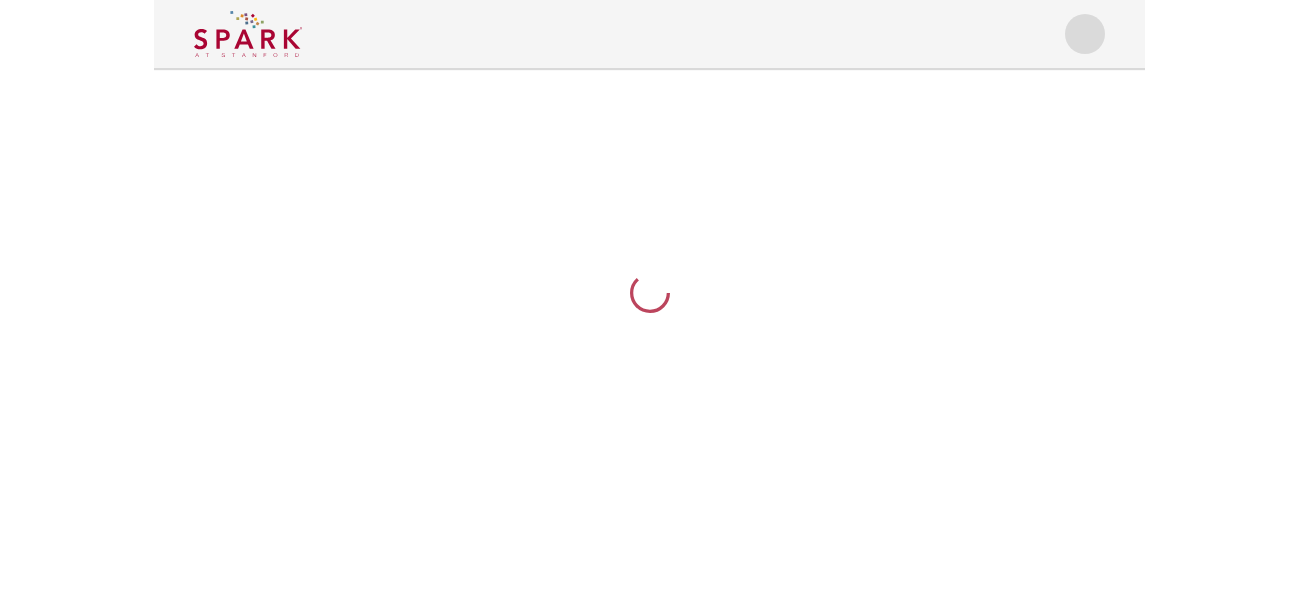 scroll, scrollTop: 0, scrollLeft: 0, axis: both 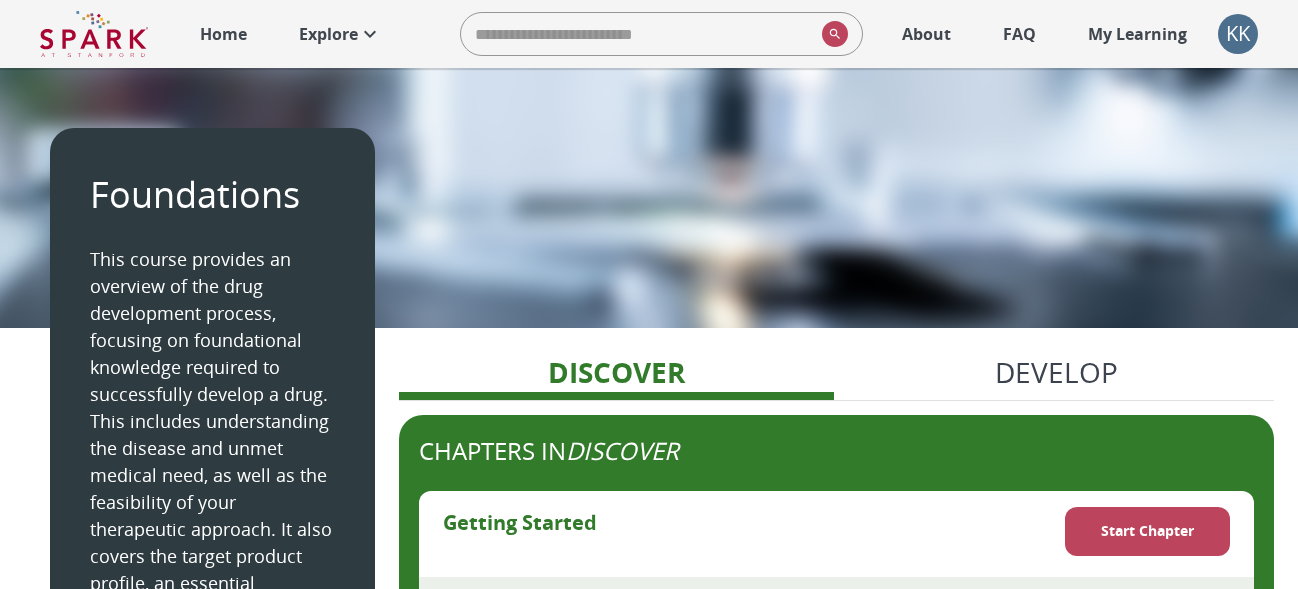 click on "Develop" at bounding box center (1056, 372) 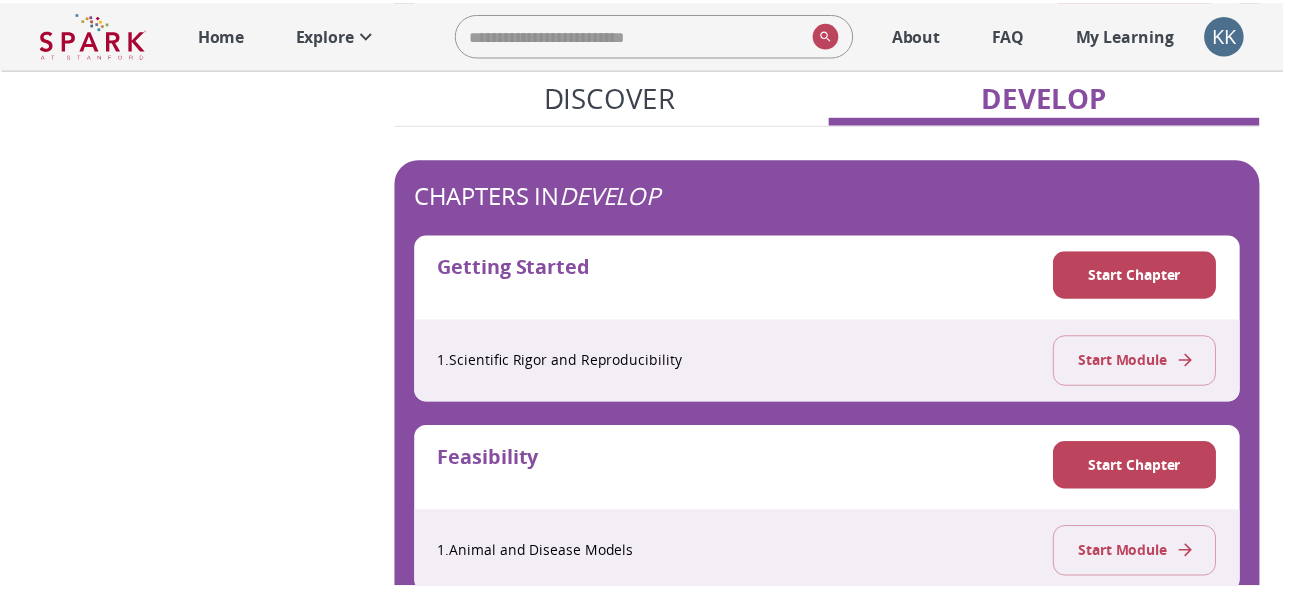 scroll, scrollTop: 2111, scrollLeft: 0, axis: vertical 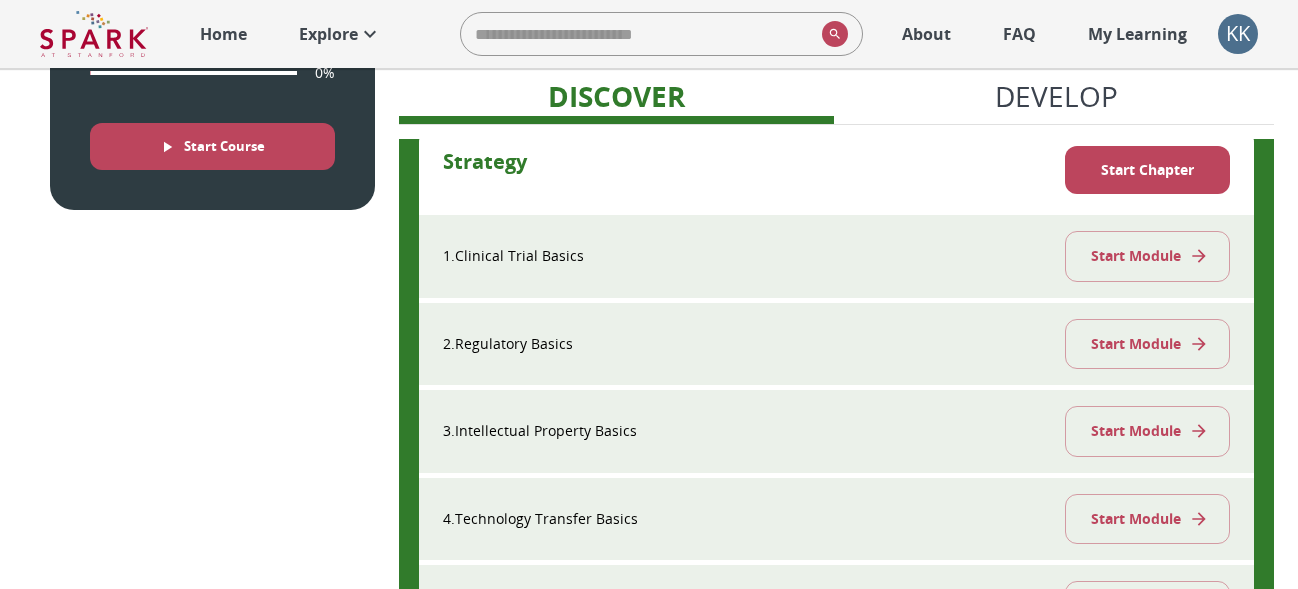 type 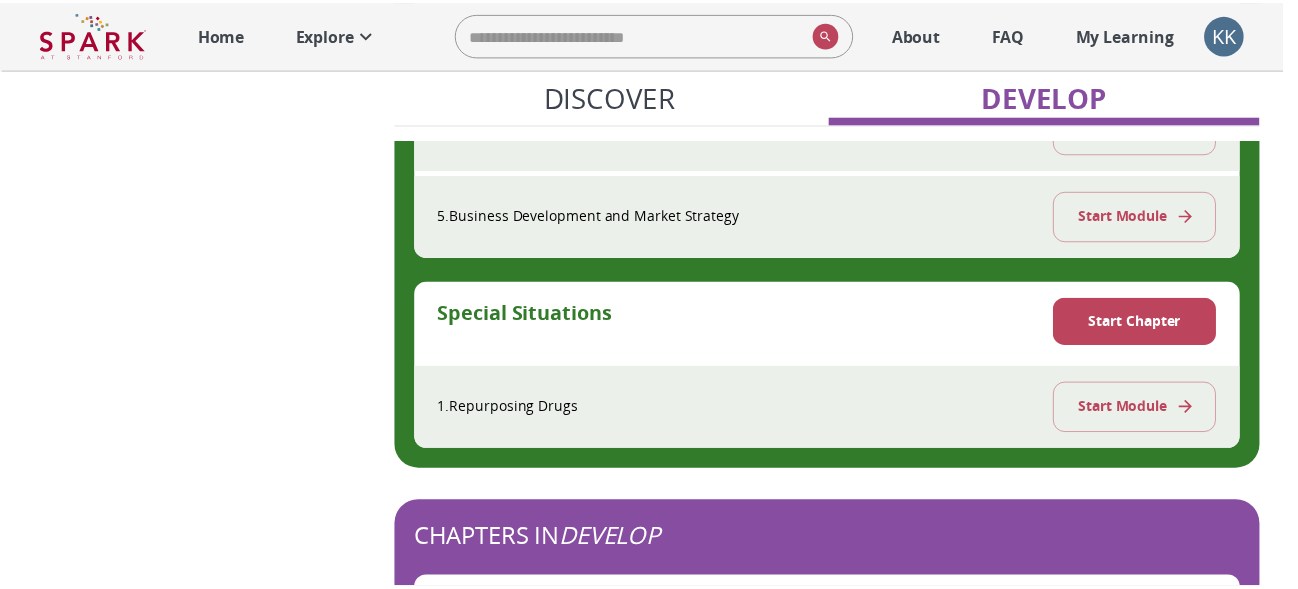 scroll, scrollTop: 2111, scrollLeft: 0, axis: vertical 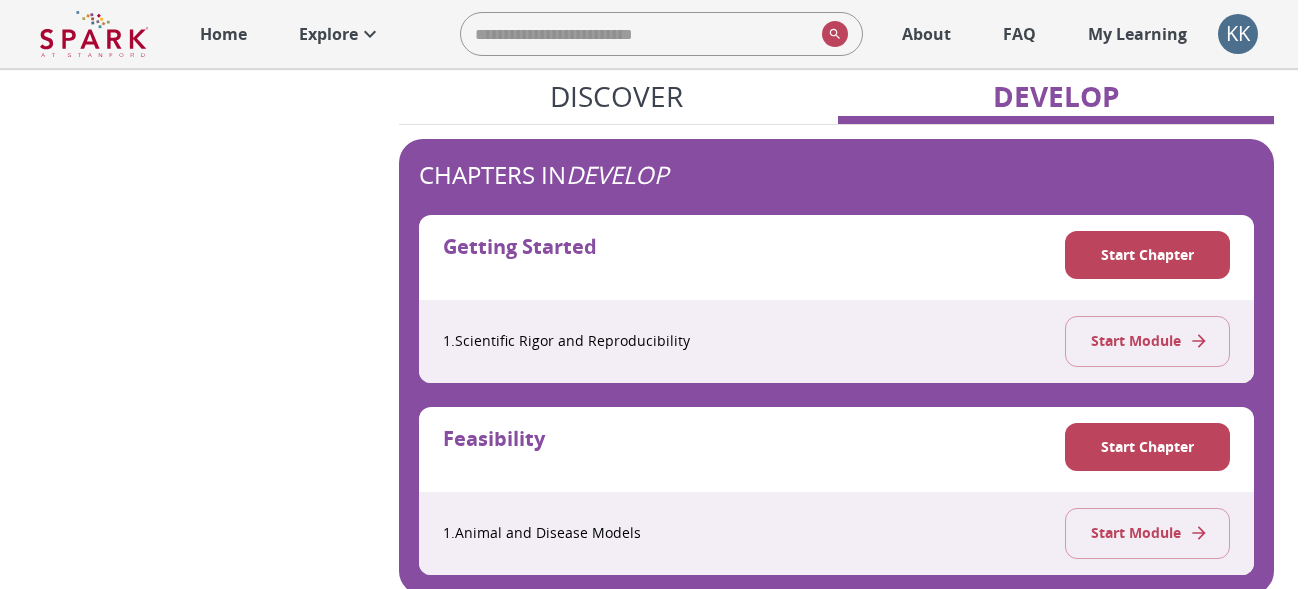 click on "Develop" at bounding box center (1056, 100) 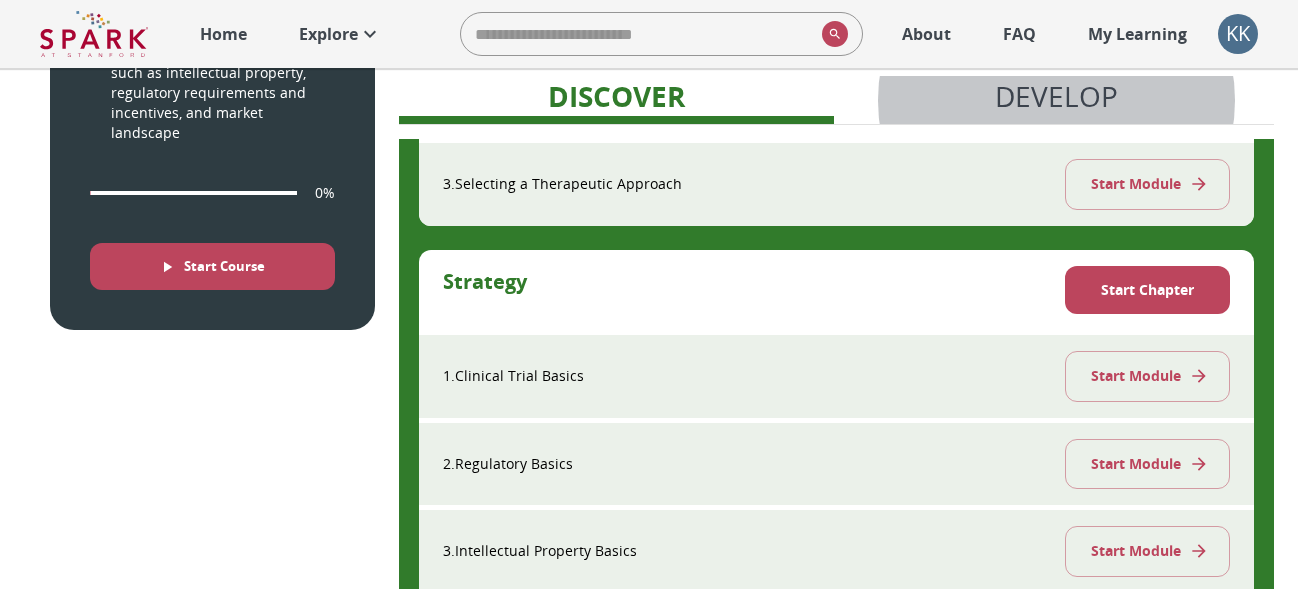 scroll, scrollTop: 1285, scrollLeft: 0, axis: vertical 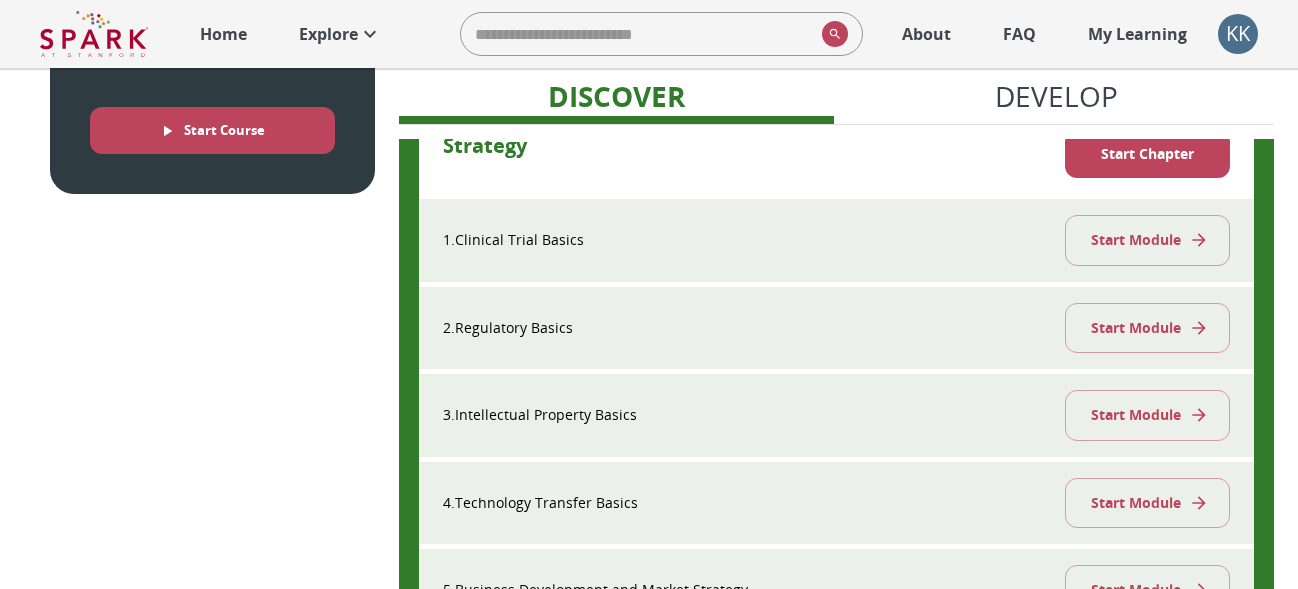 click on "Start Module" at bounding box center [1147, 415] 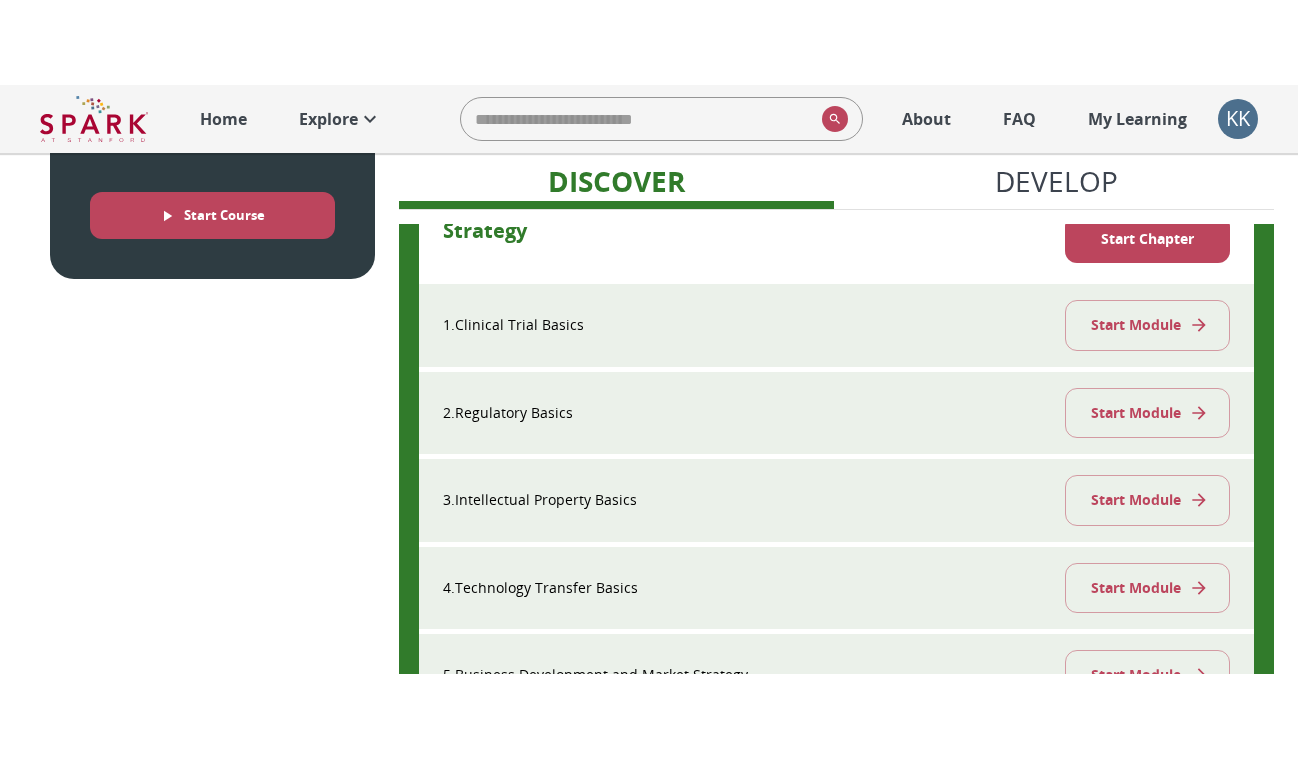 scroll, scrollTop: 0, scrollLeft: 0, axis: both 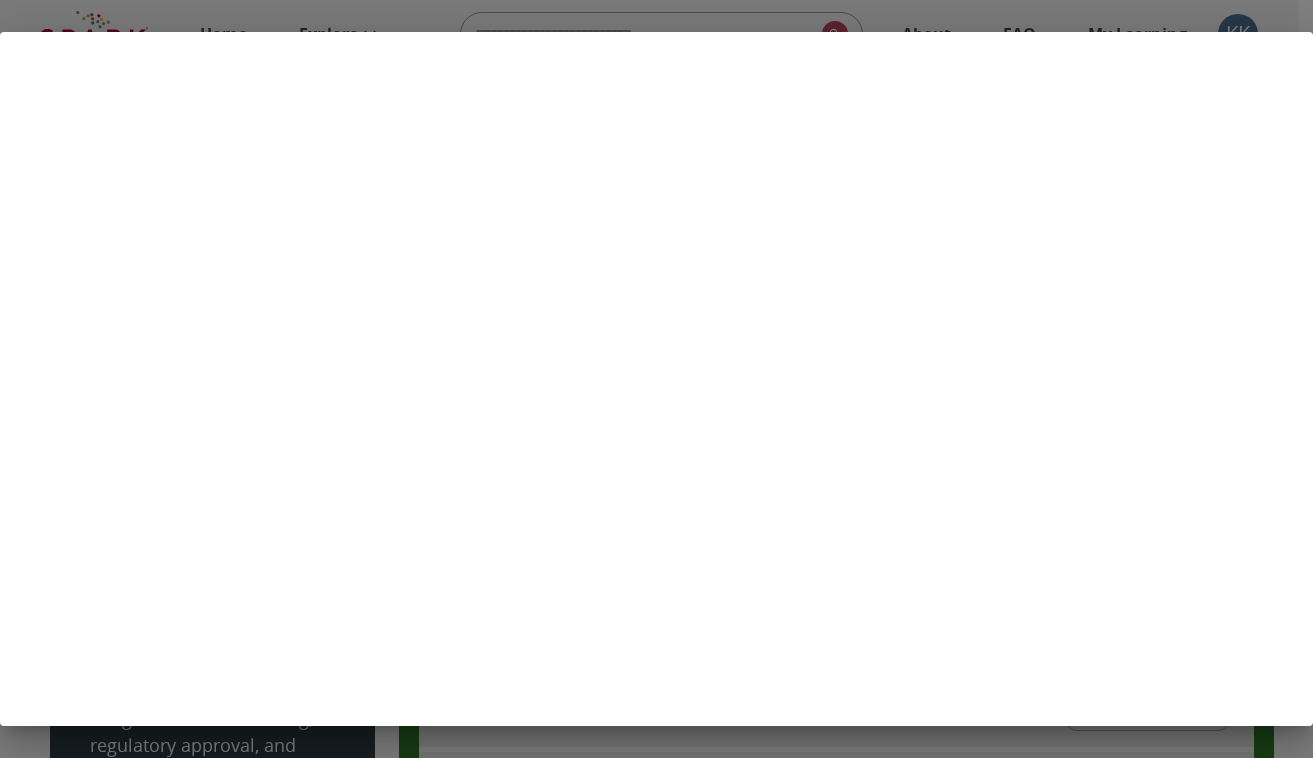 click at bounding box center [656, 379] 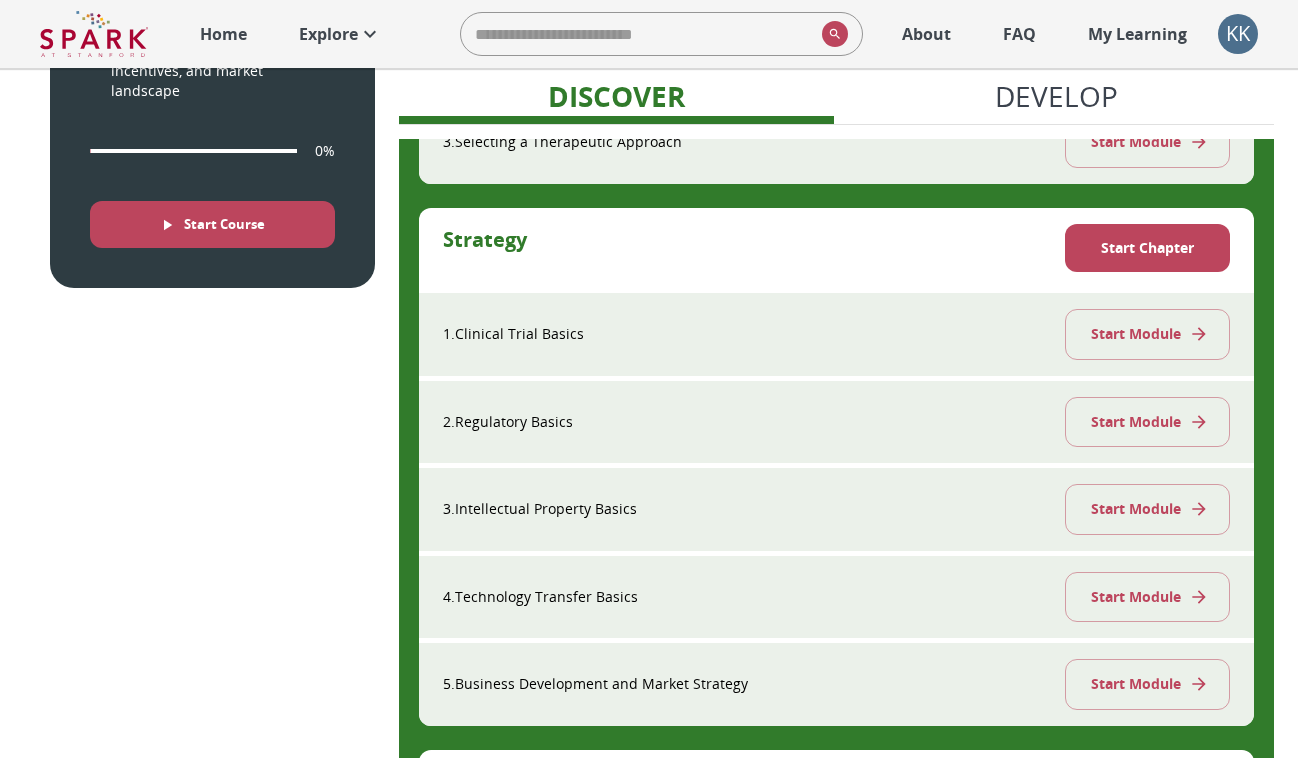 scroll, scrollTop: 1284, scrollLeft: 0, axis: vertical 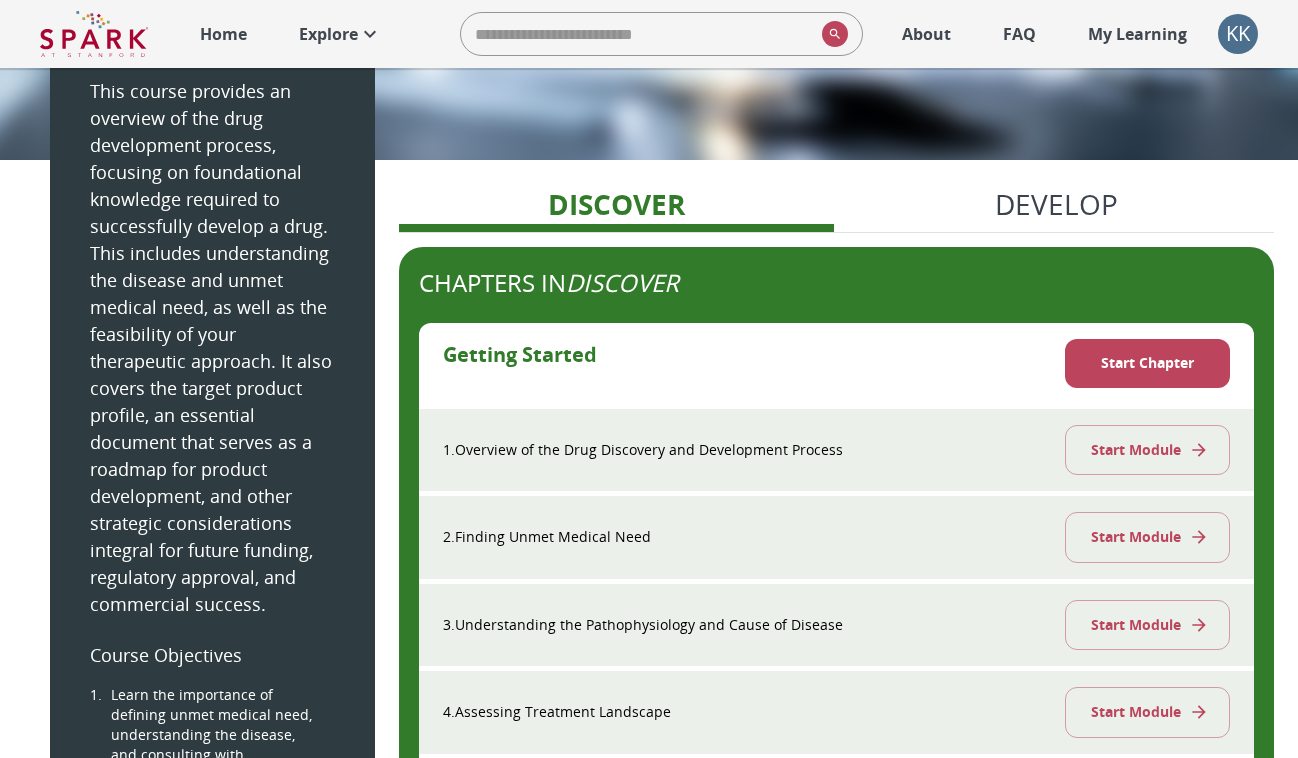 click on "Develop" at bounding box center [1056, 204] 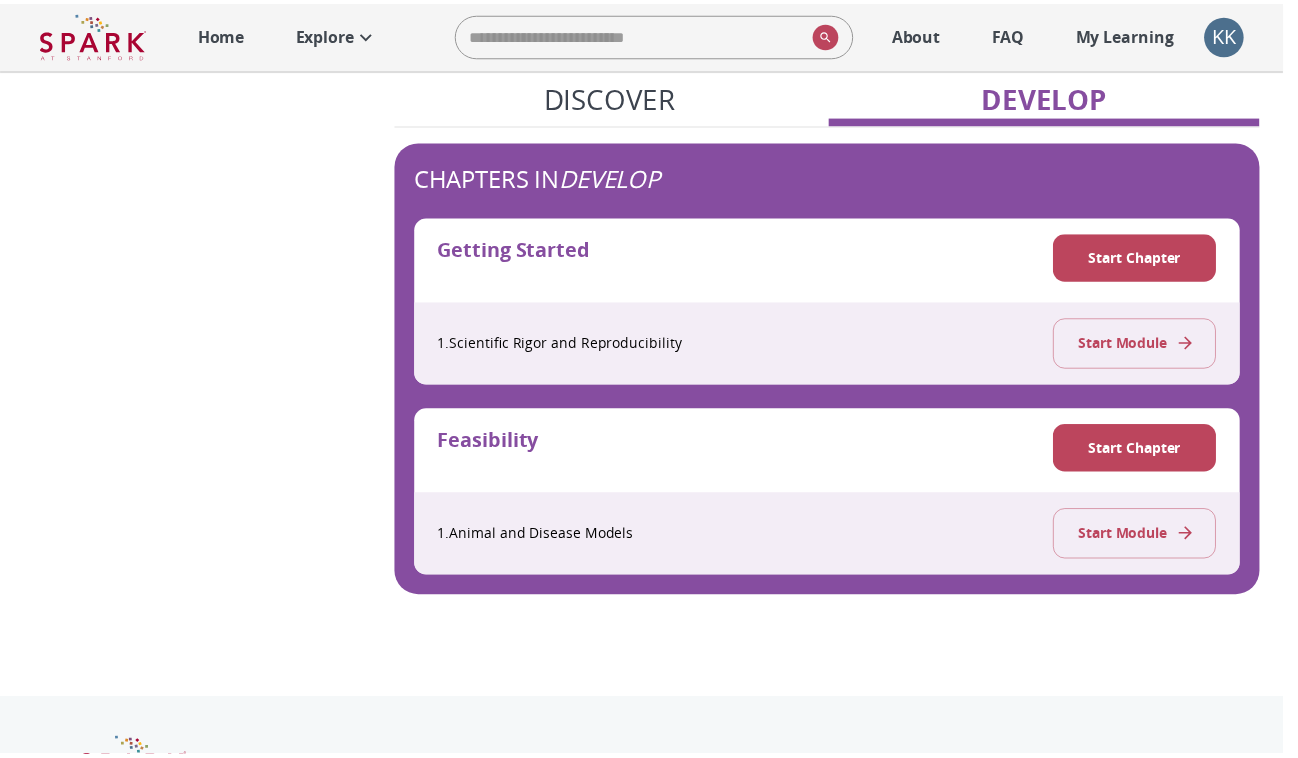 scroll, scrollTop: 2111, scrollLeft: 0, axis: vertical 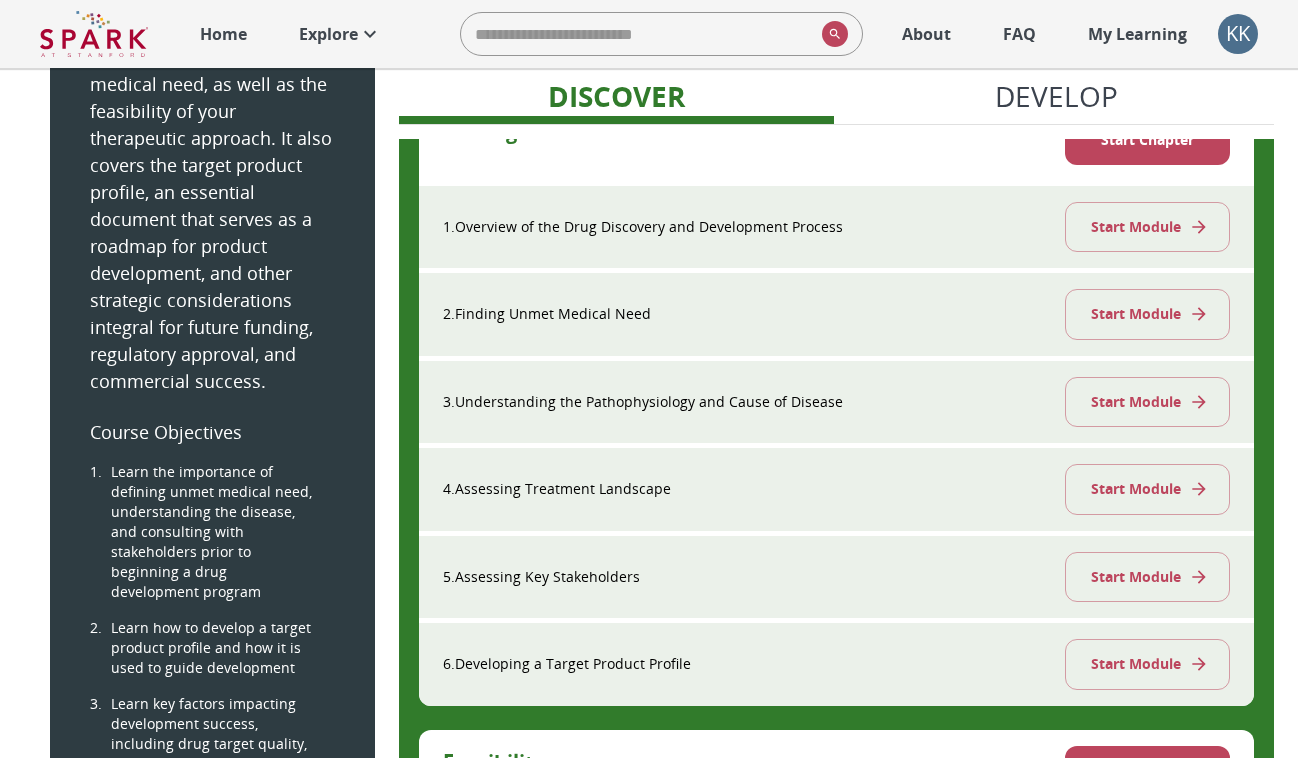 click on "Discover" at bounding box center (616, 96) 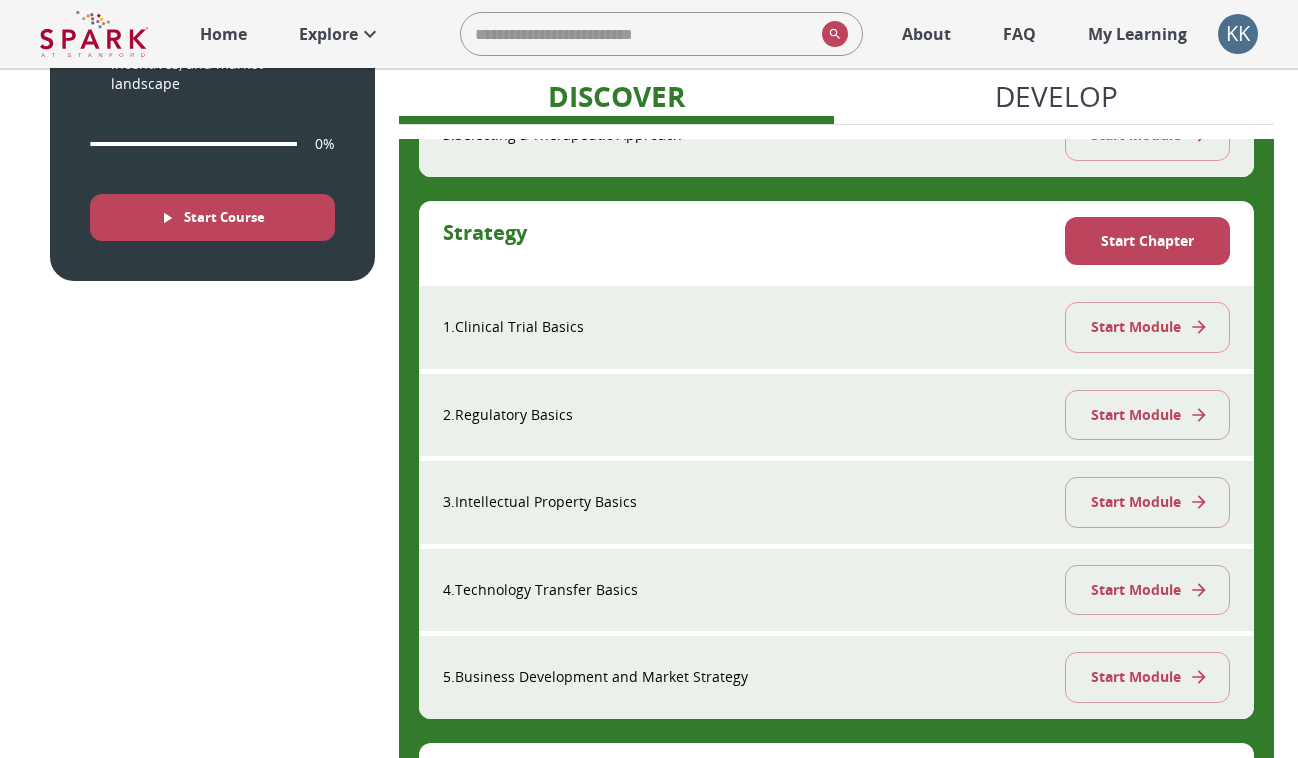 scroll, scrollTop: 1321, scrollLeft: 0, axis: vertical 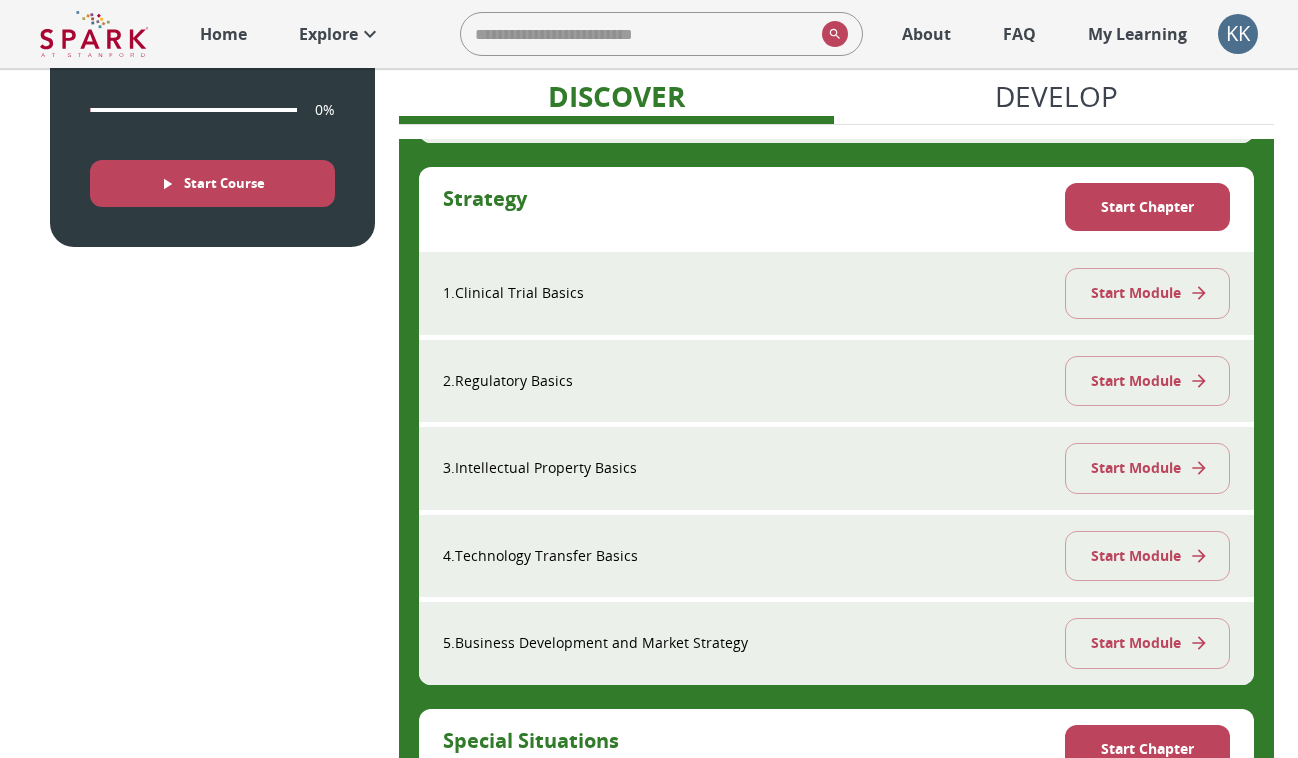 click on "Start Module" at bounding box center [1147, 556] 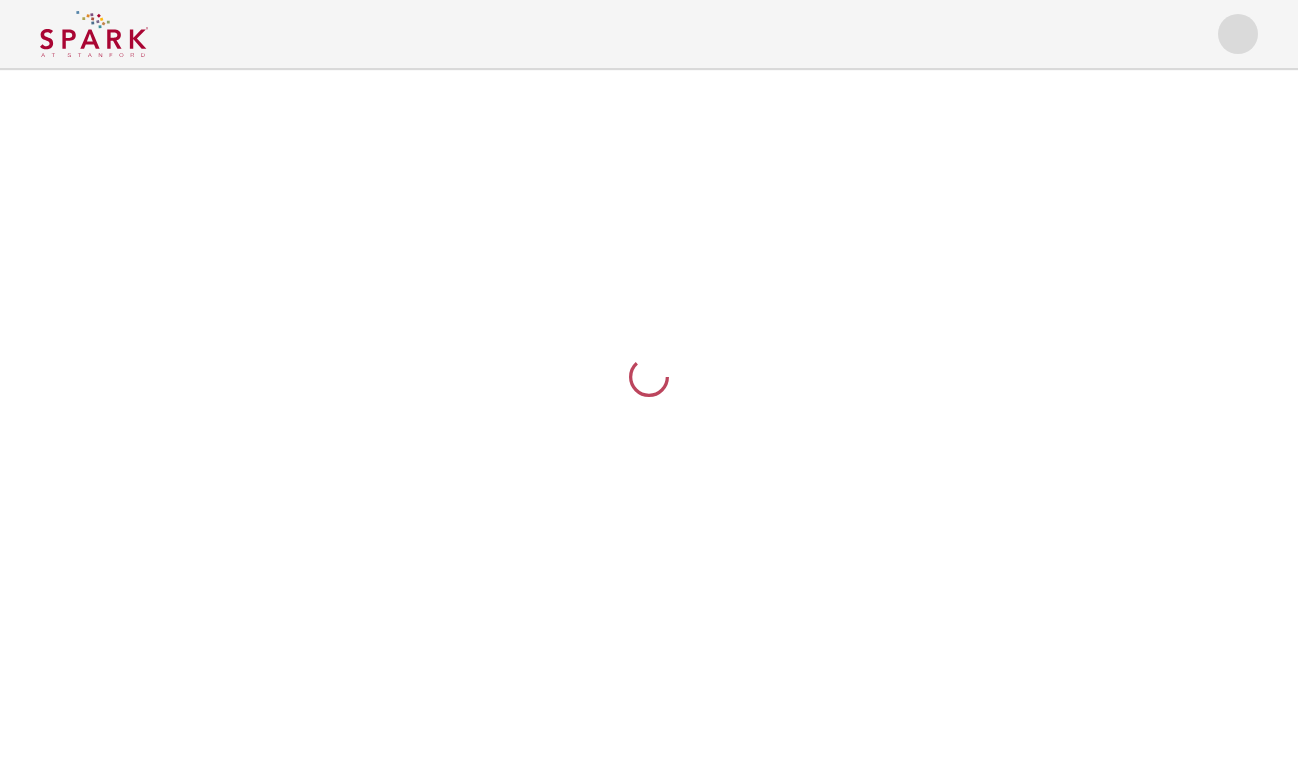 scroll, scrollTop: 0, scrollLeft: 0, axis: both 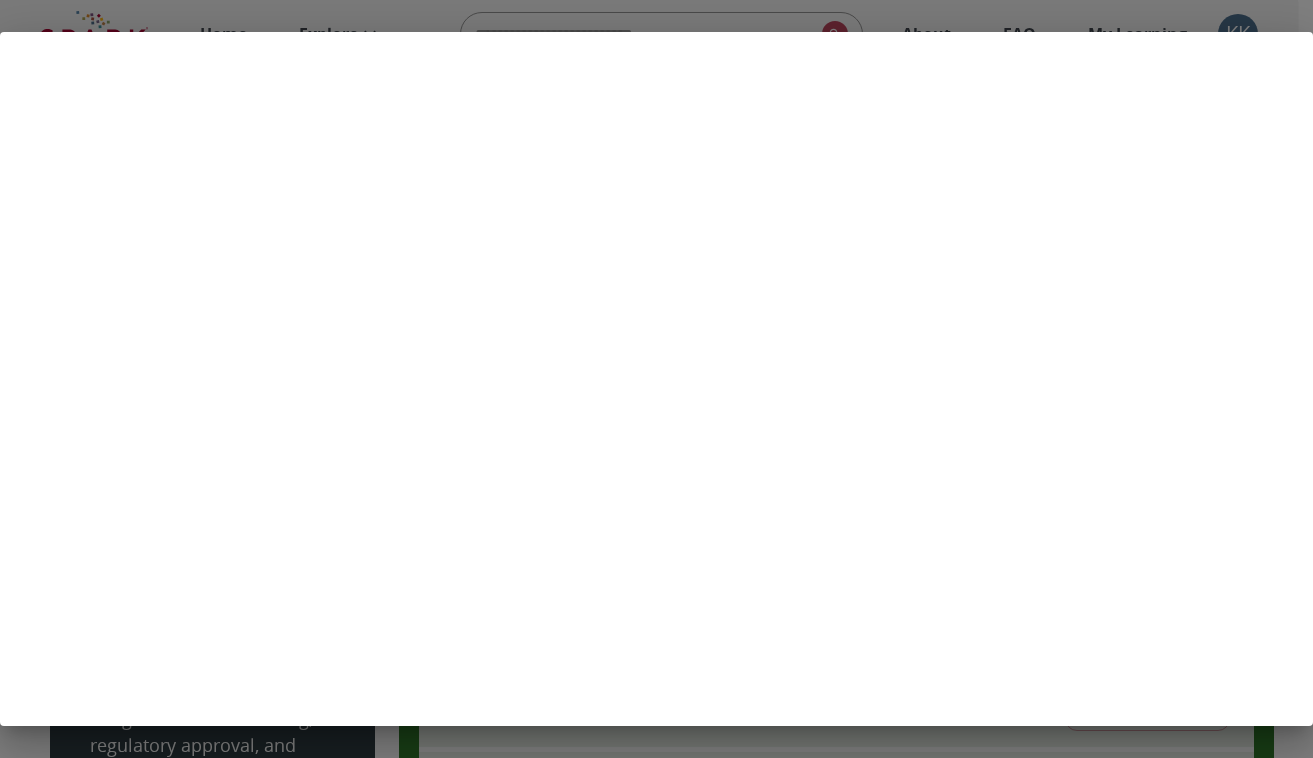 click at bounding box center (656, 379) 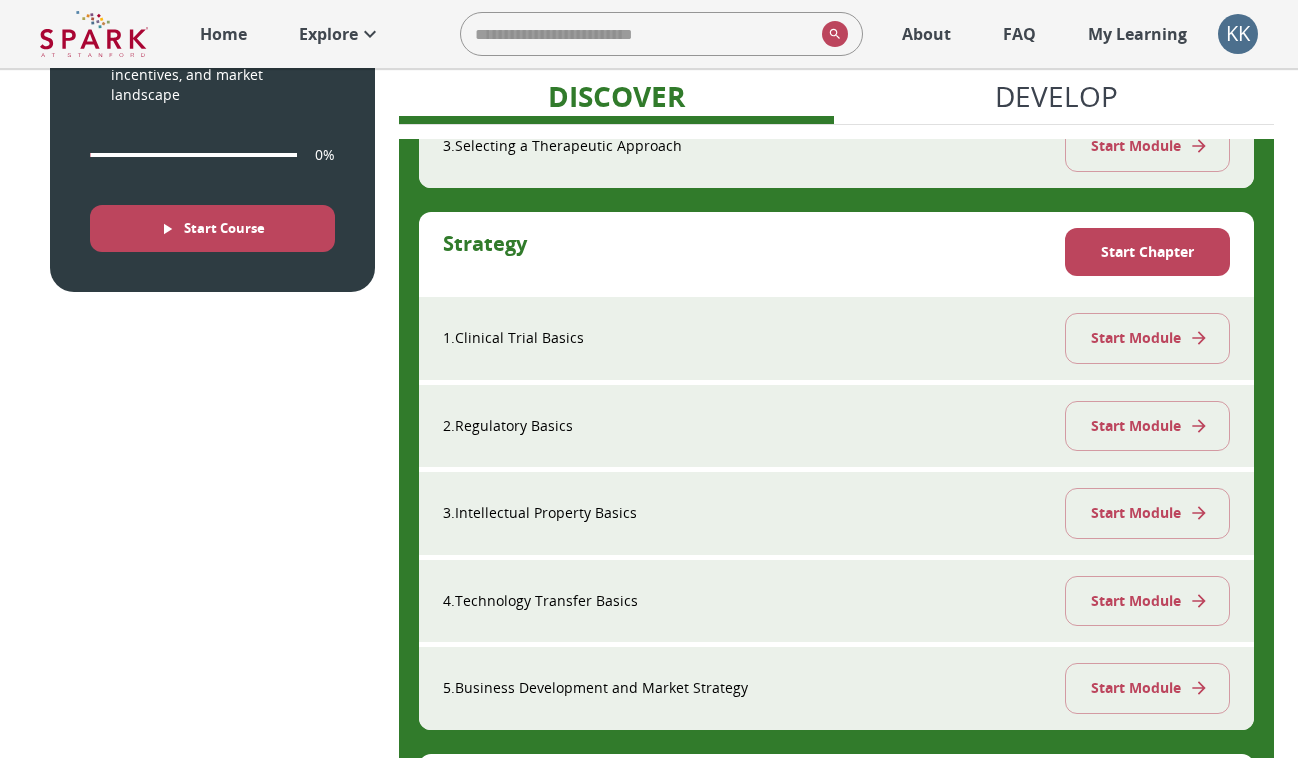 scroll, scrollTop: 1284, scrollLeft: 0, axis: vertical 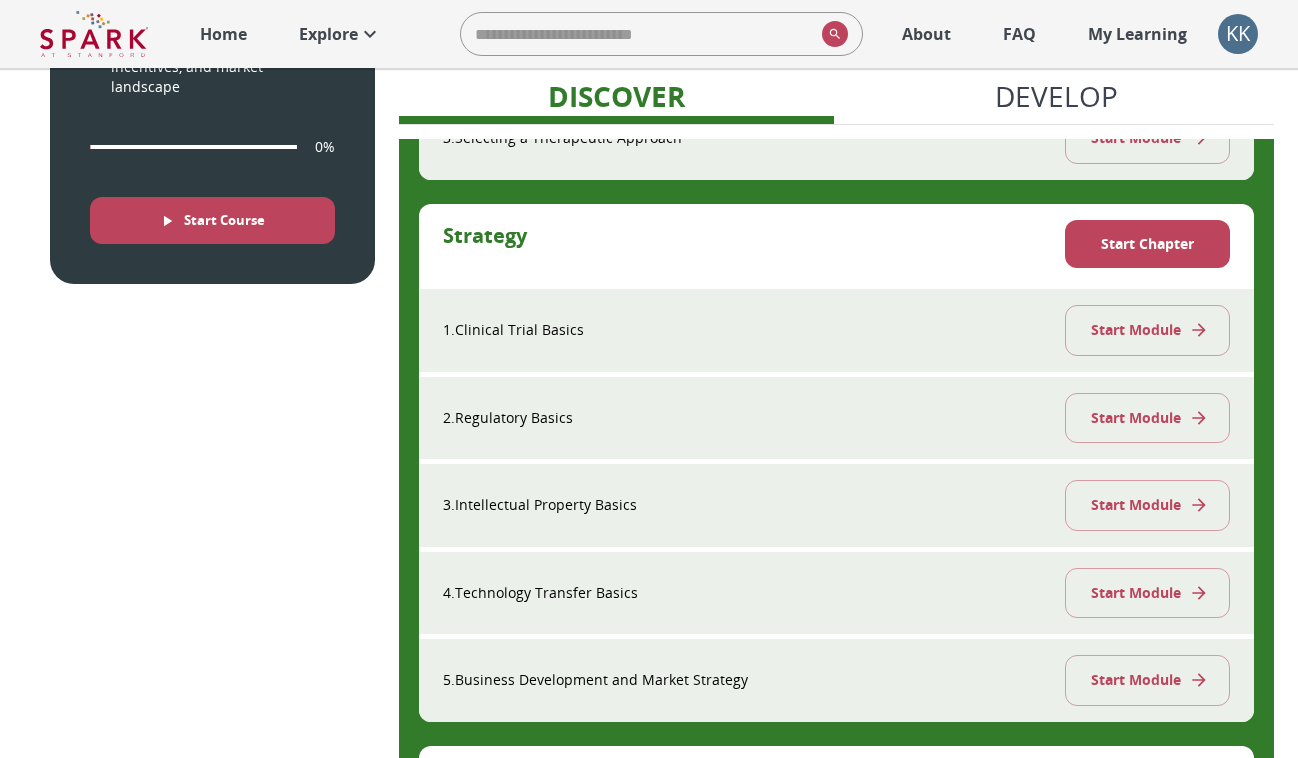 click on "Start Module" at bounding box center (1147, 505) 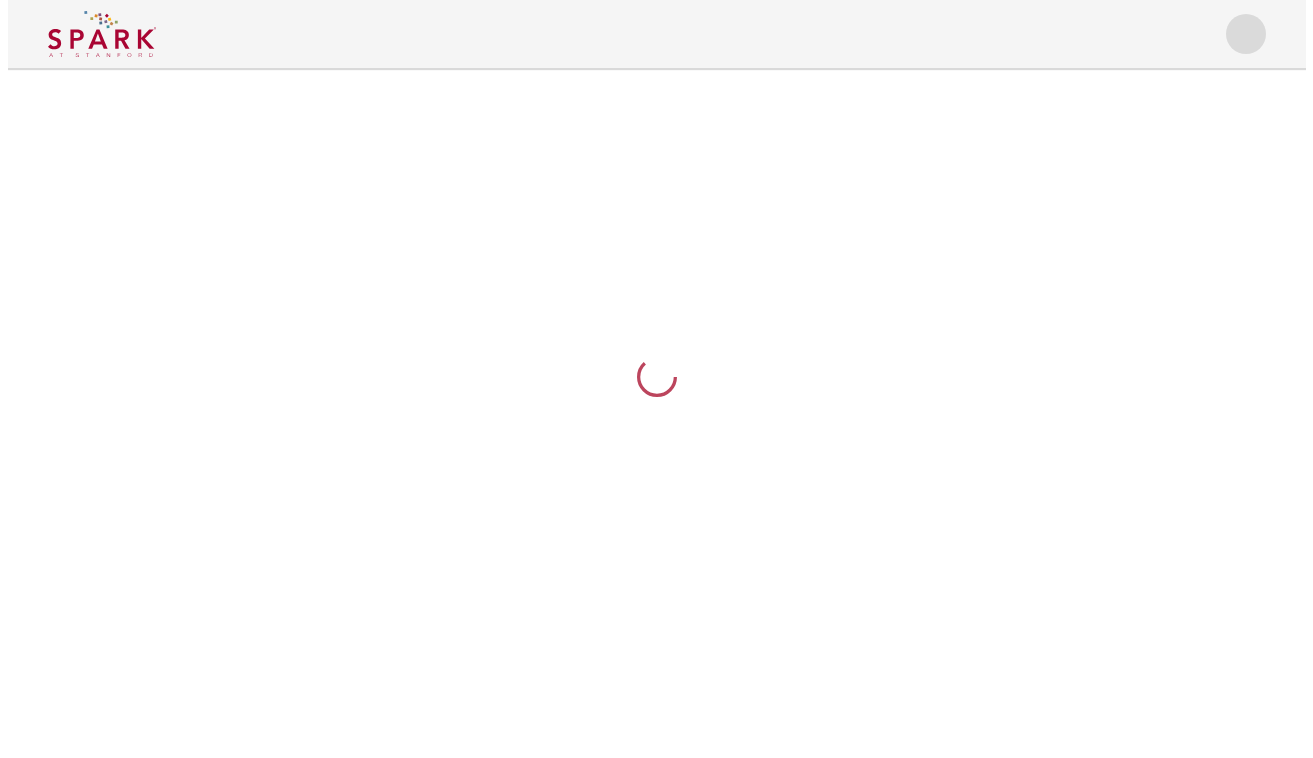scroll, scrollTop: 0, scrollLeft: 0, axis: both 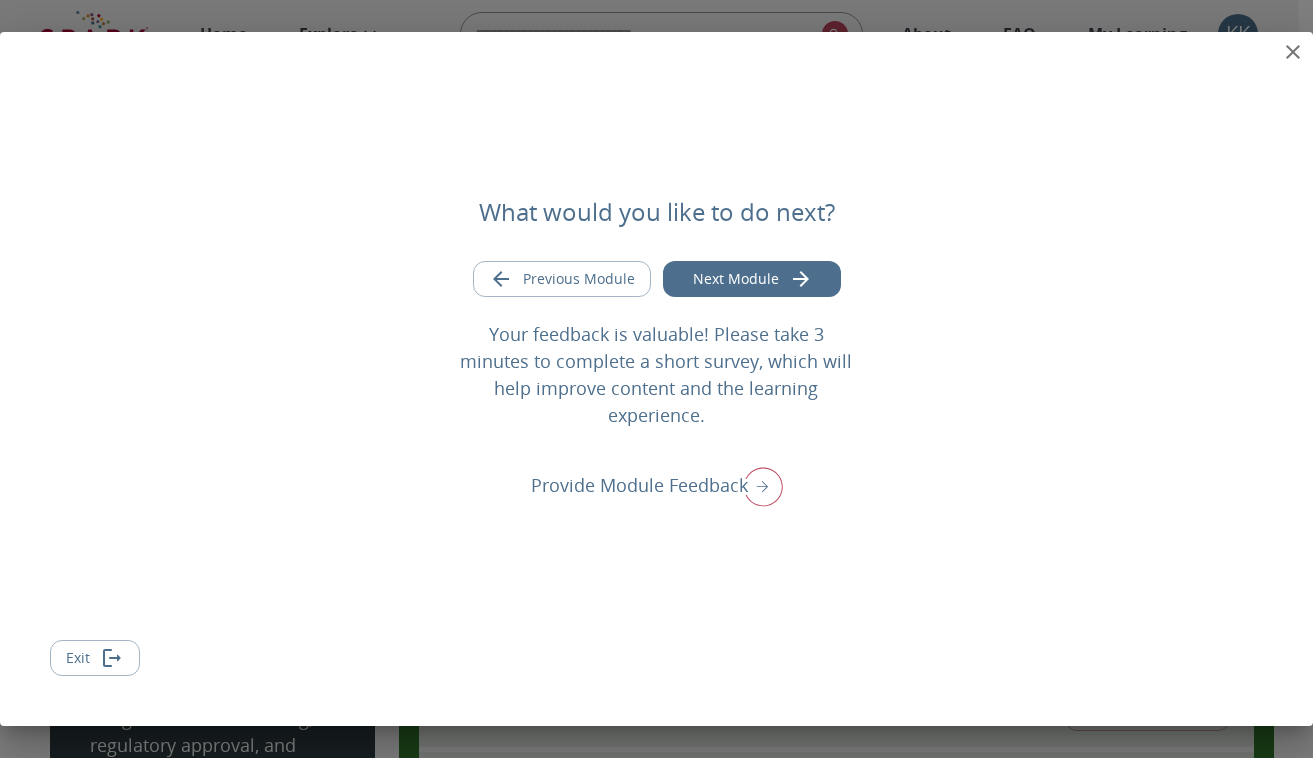 click on "Next Module" at bounding box center [752, 279] 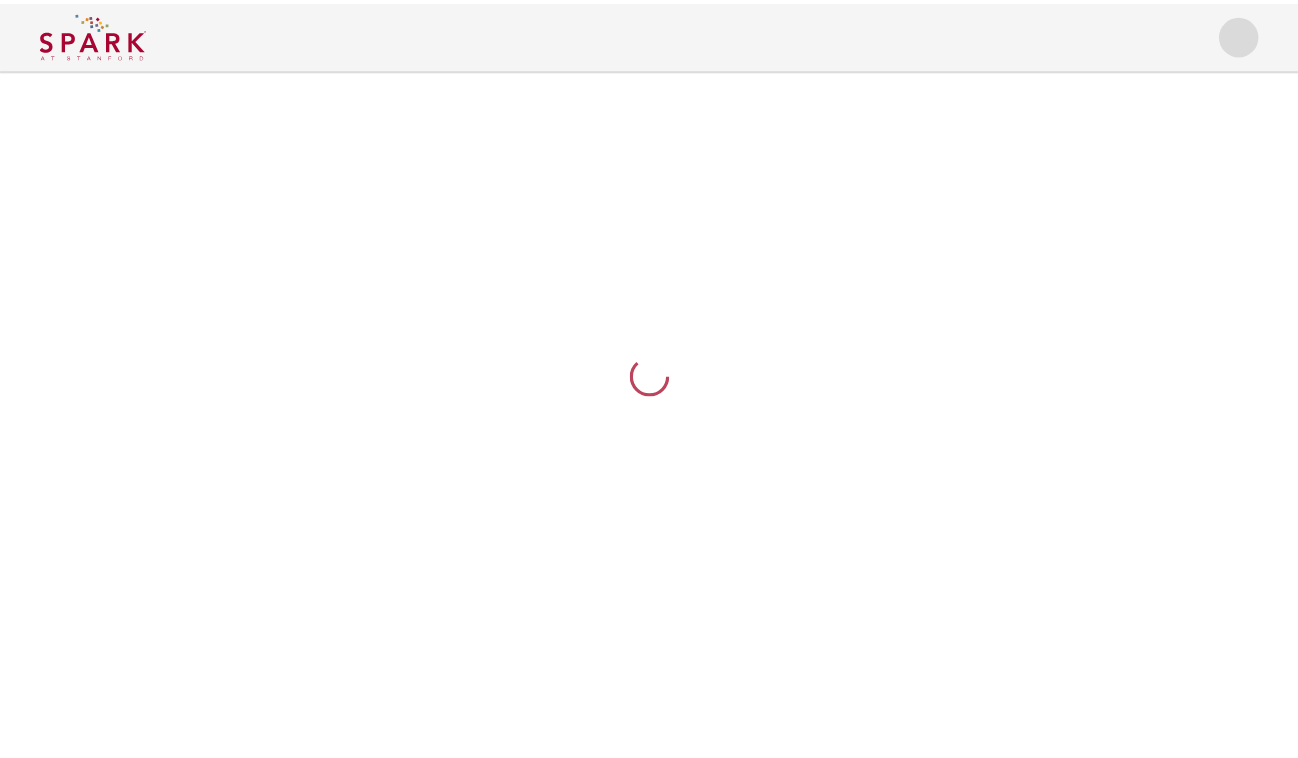 scroll, scrollTop: 0, scrollLeft: 0, axis: both 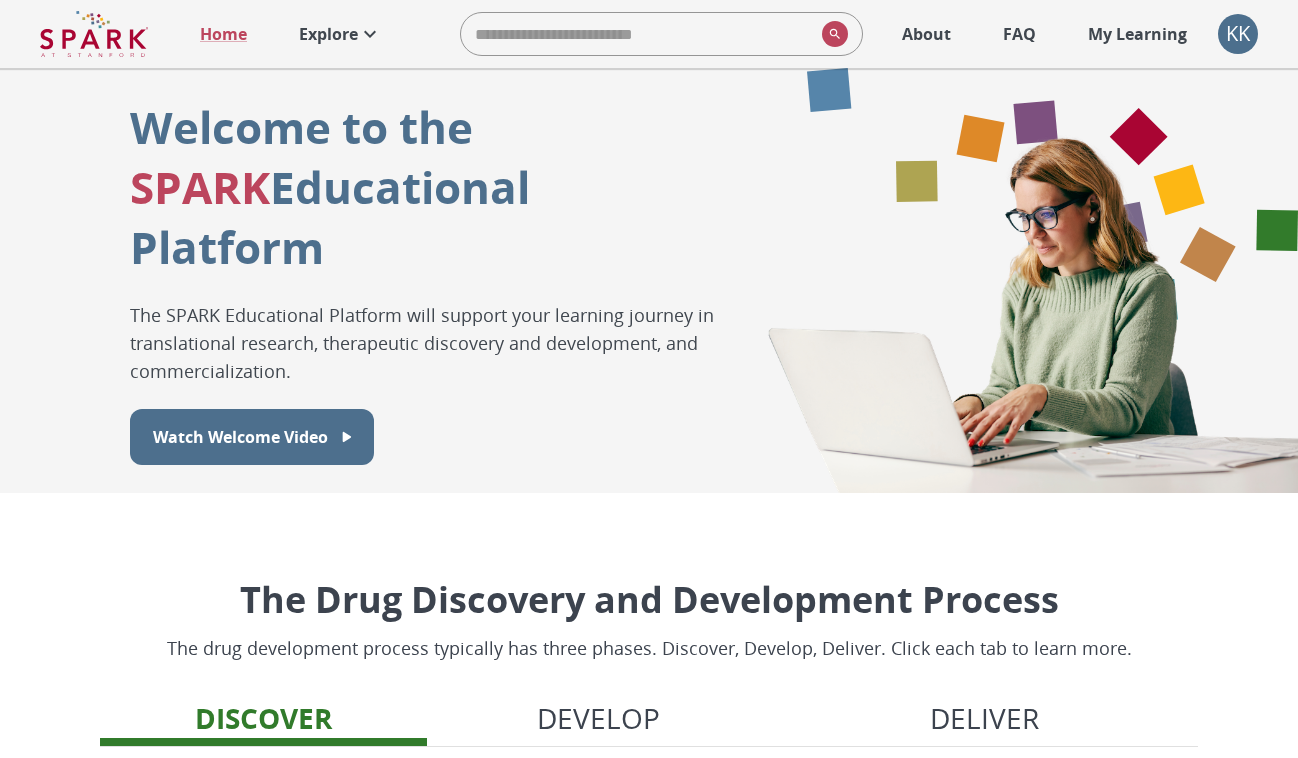 click on "Watch Welcome Video" at bounding box center (240, 437) 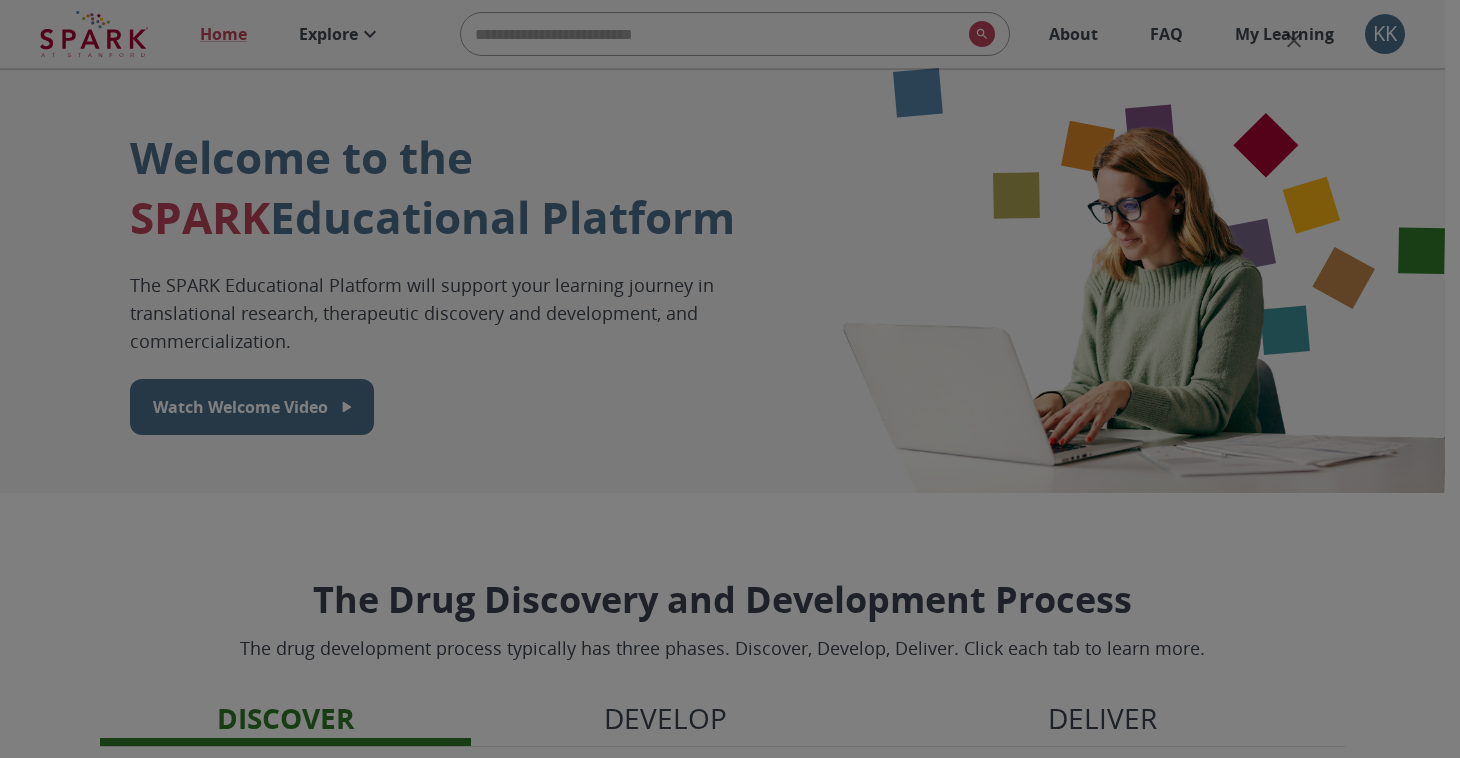 click at bounding box center [730, 379] 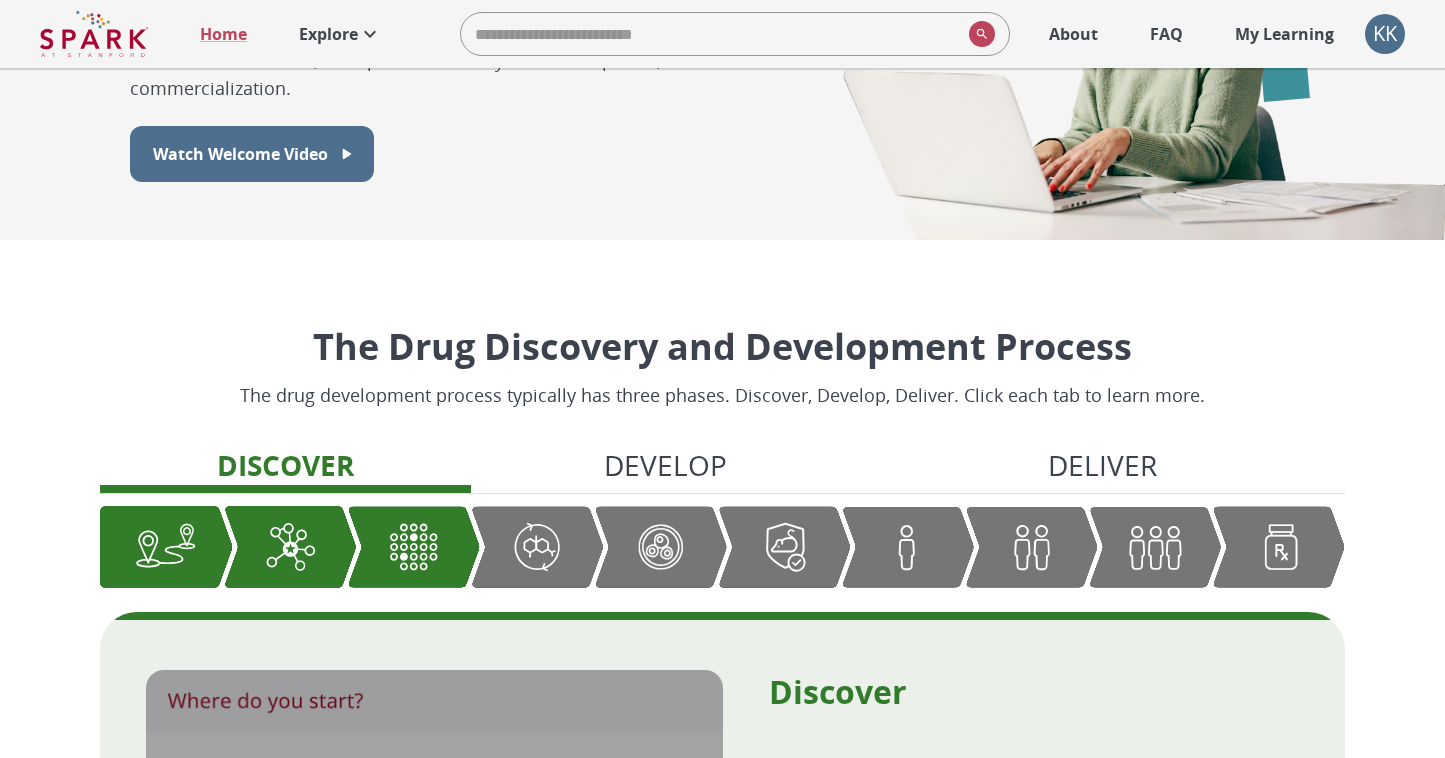 scroll, scrollTop: 0, scrollLeft: 0, axis: both 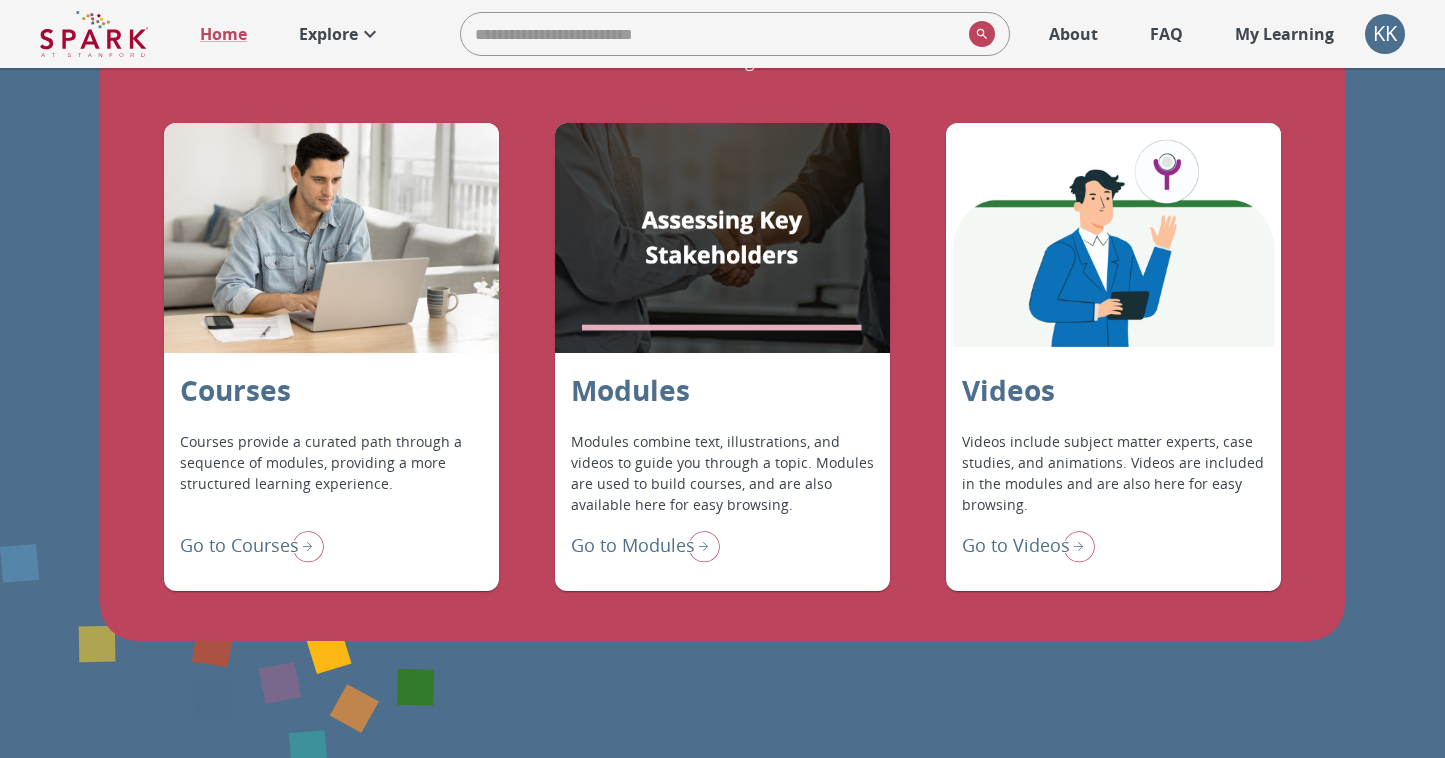 click on "Go to Modules" at bounding box center [633, 545] 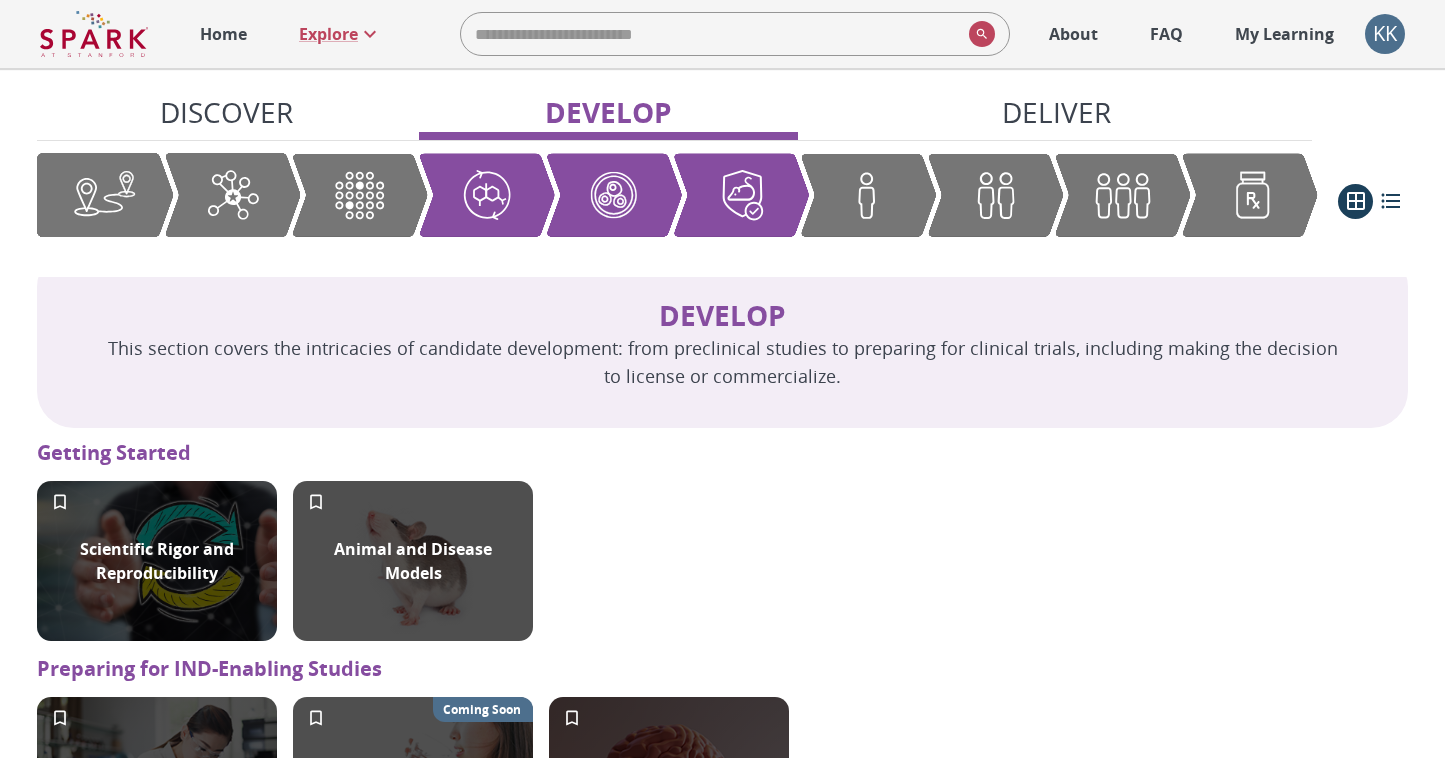 scroll, scrollTop: 0, scrollLeft: 0, axis: both 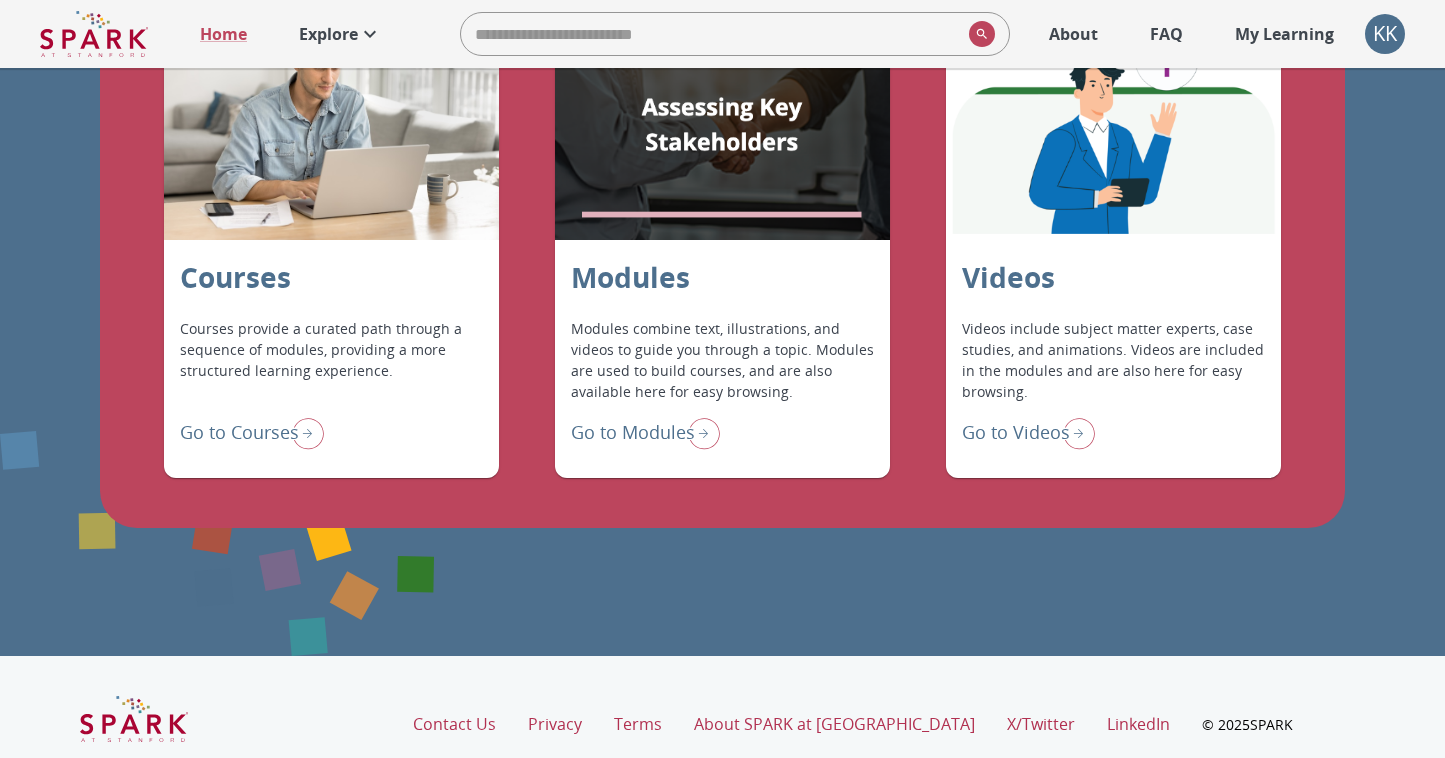 click at bounding box center (304, 433) 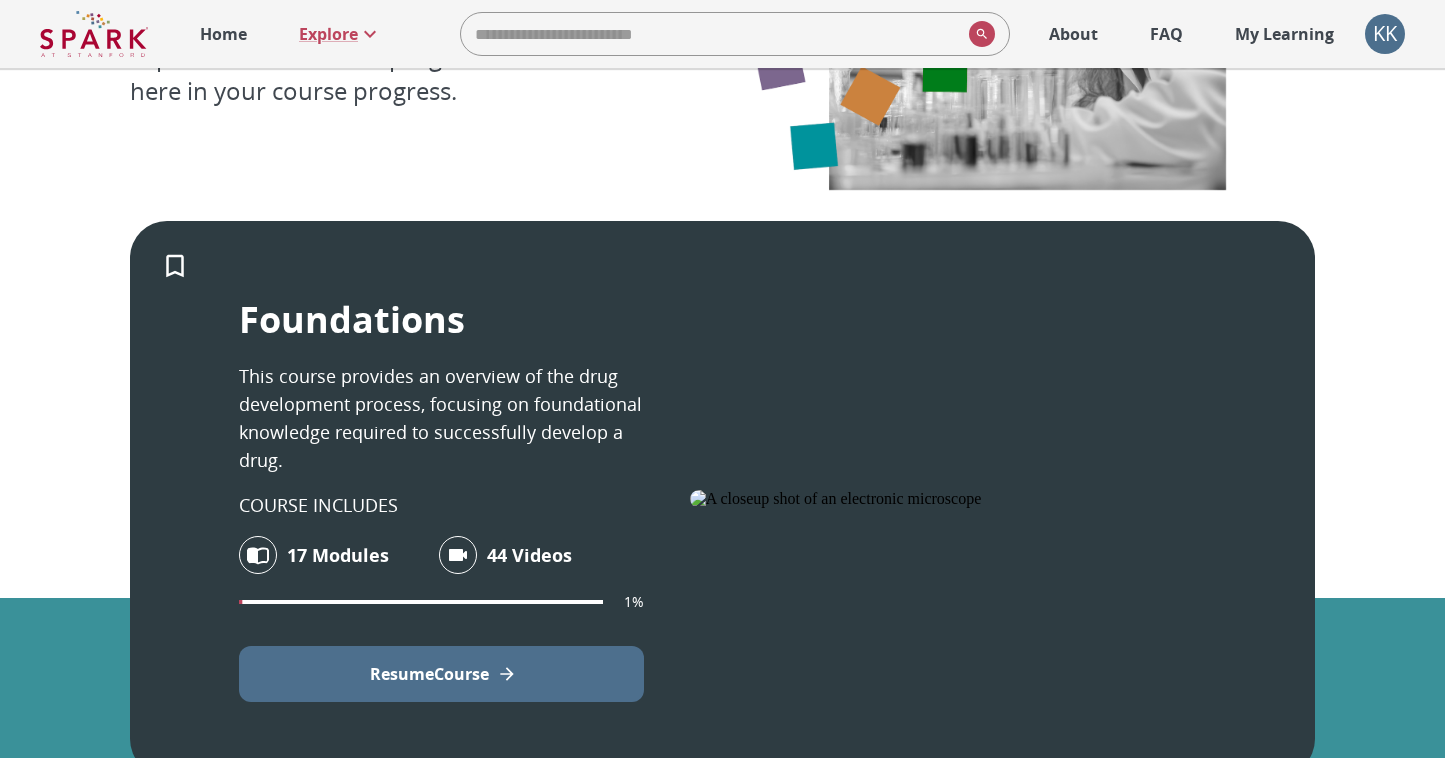 scroll, scrollTop: 266, scrollLeft: 0, axis: vertical 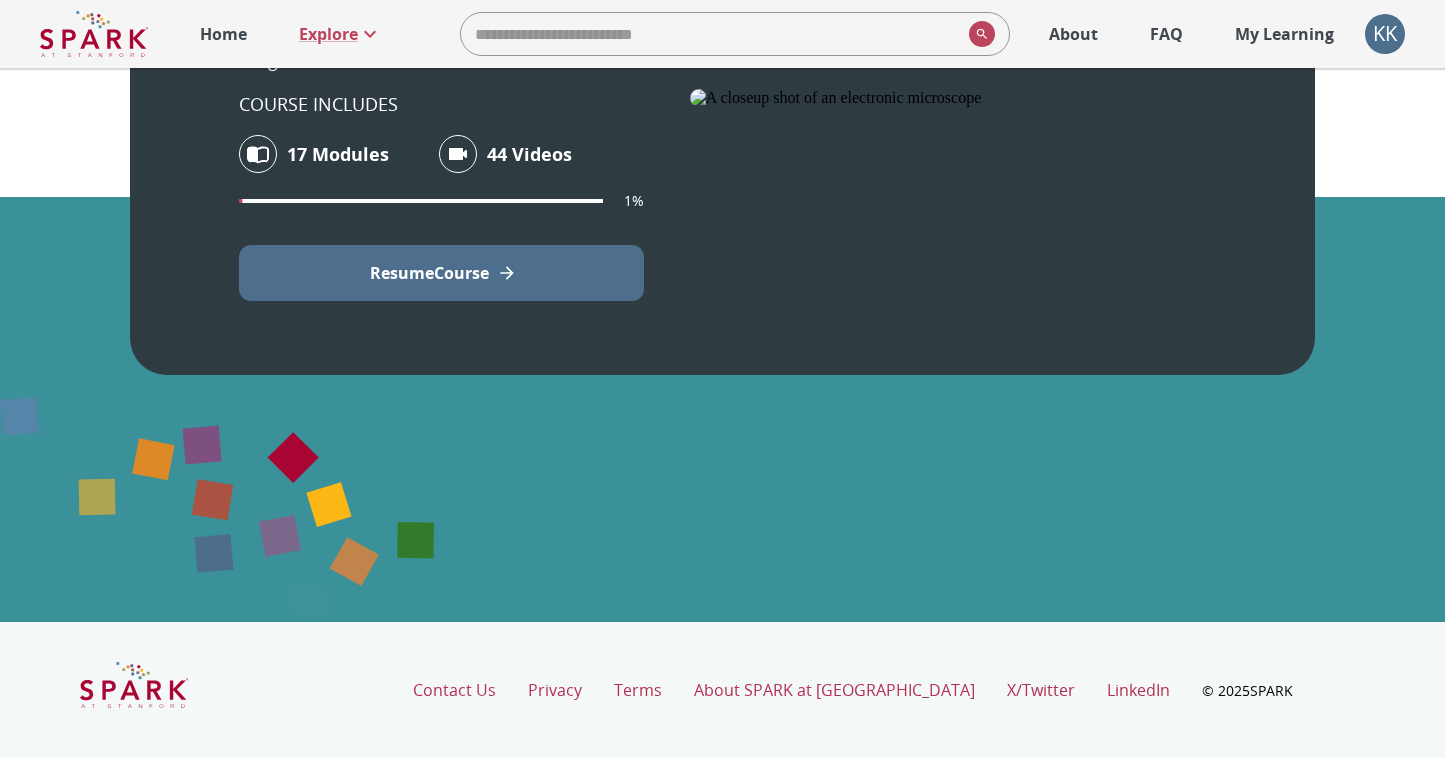 click 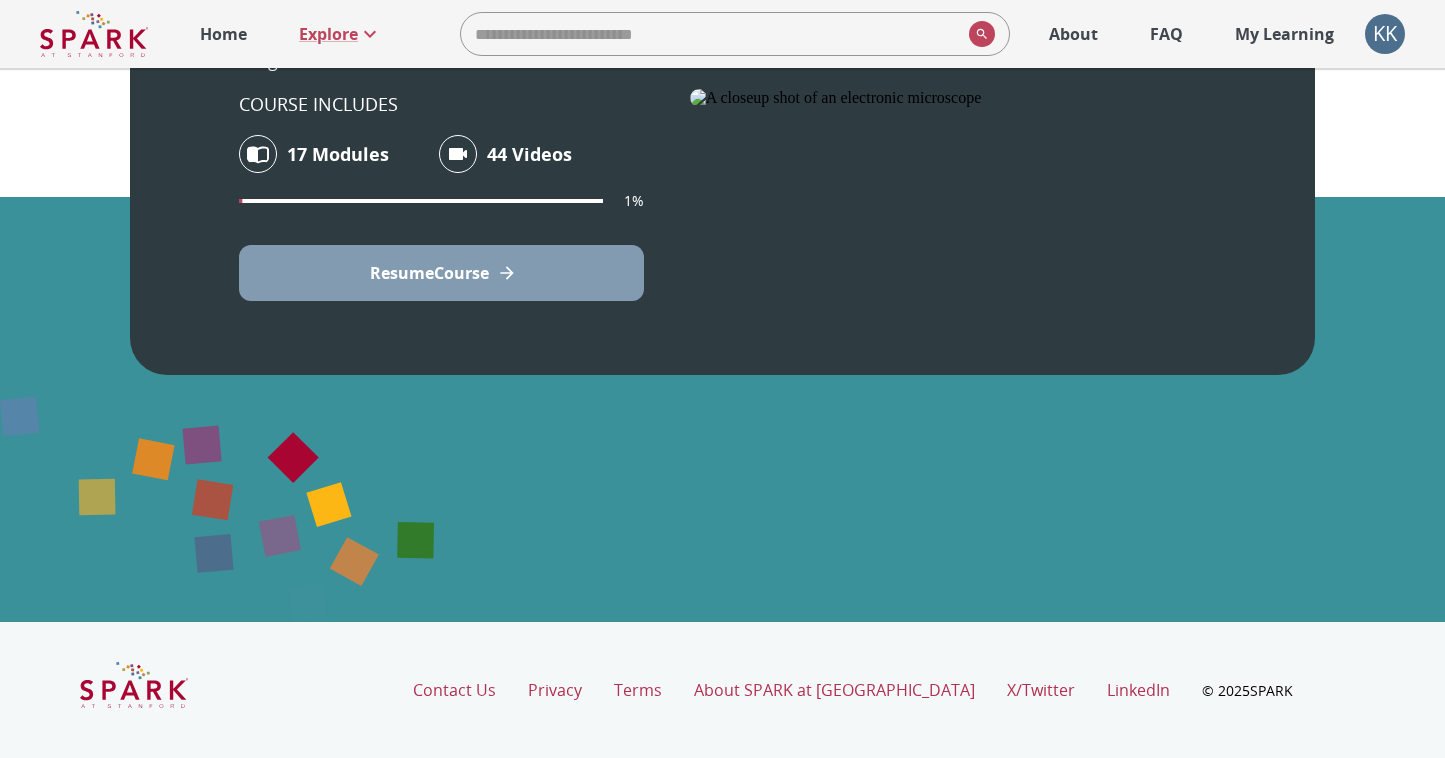 click on "Resume  Course" at bounding box center [429, 273] 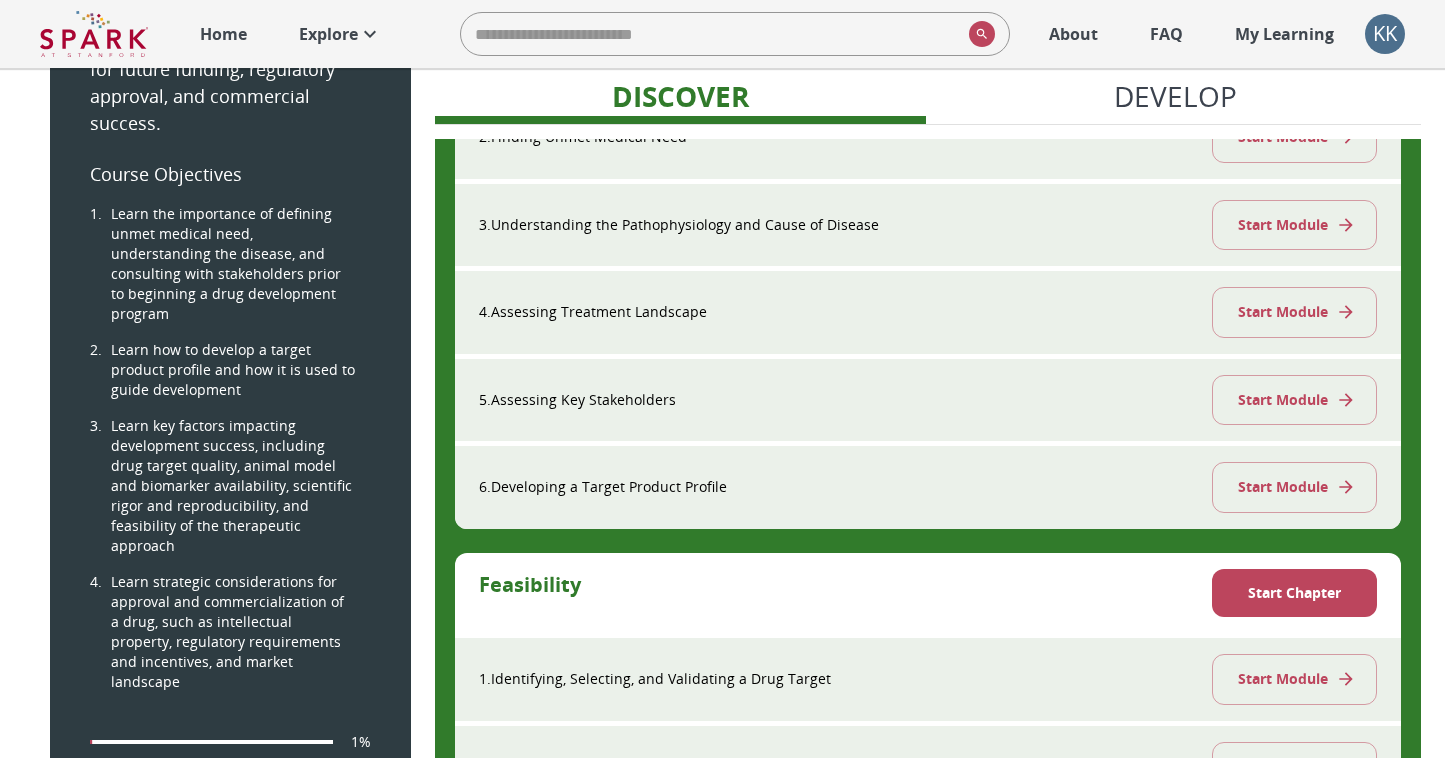 scroll, scrollTop: 584, scrollLeft: 0, axis: vertical 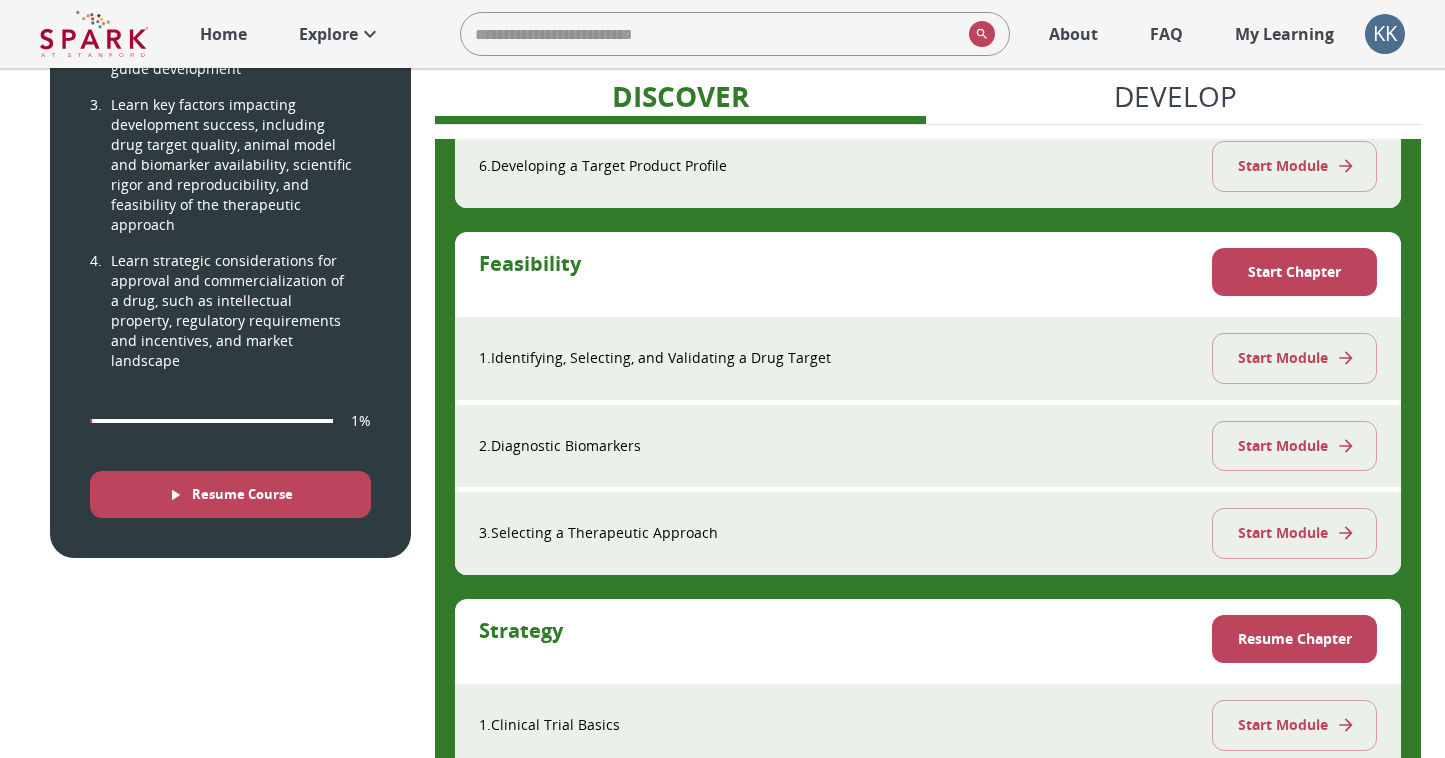 click on "My Learning" at bounding box center [1284, 34] 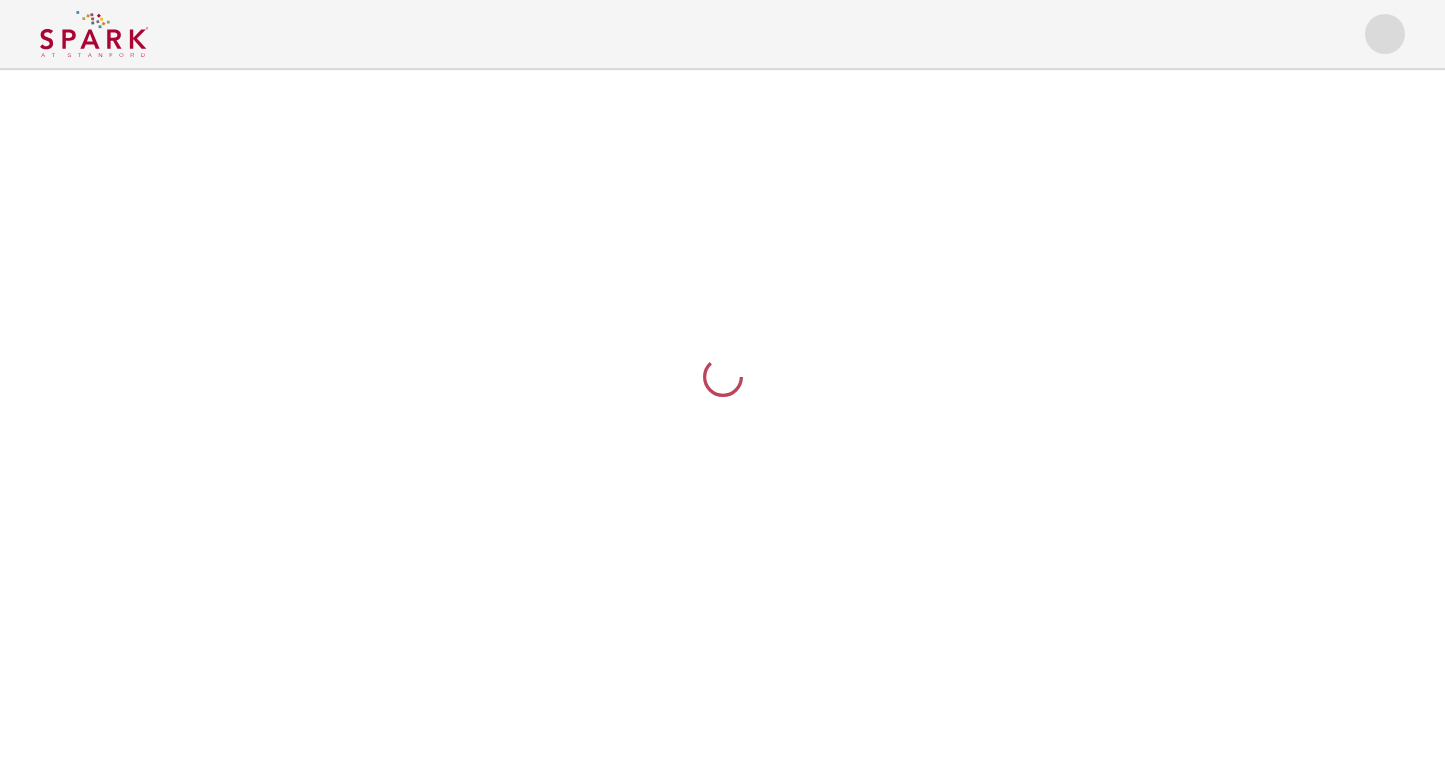 scroll, scrollTop: 0, scrollLeft: 0, axis: both 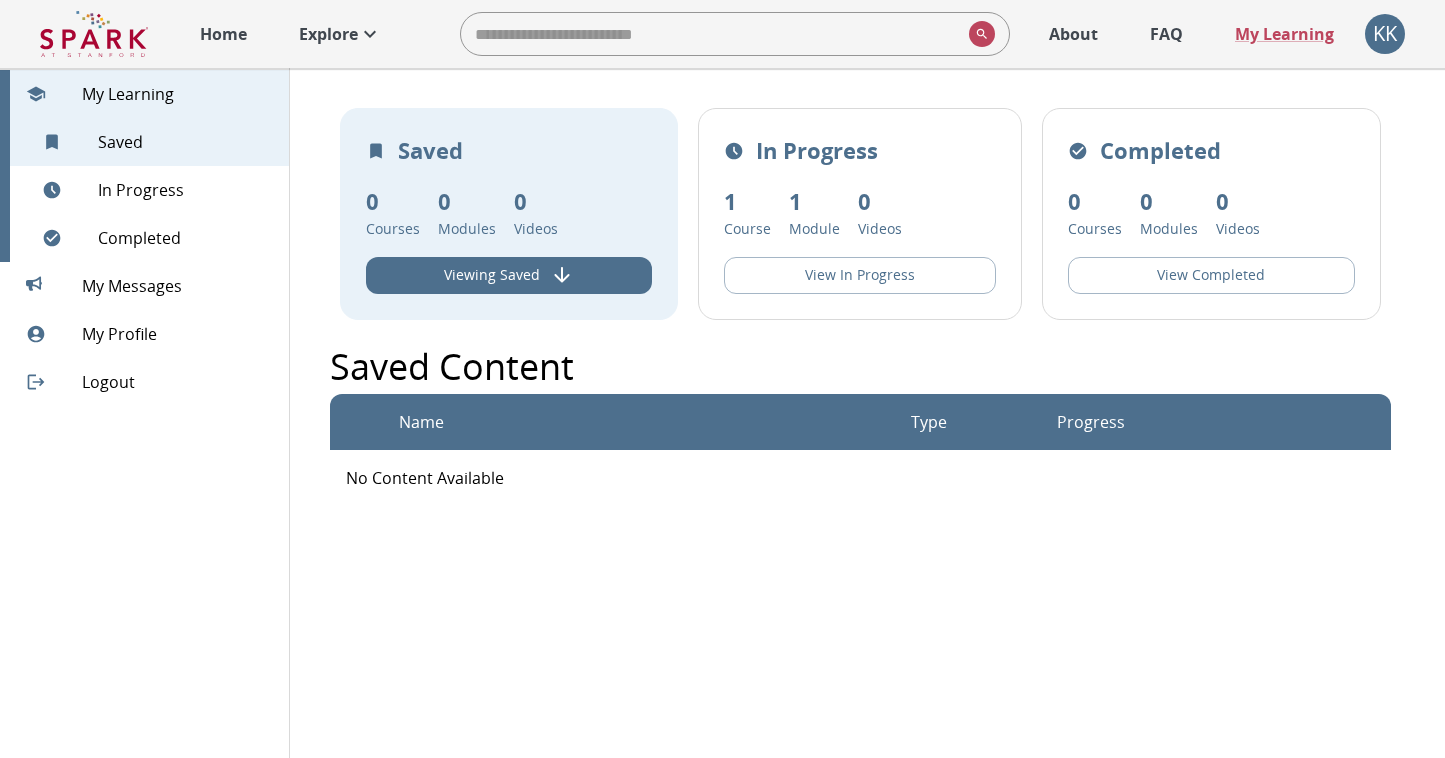 click on "About" at bounding box center (1073, 34) 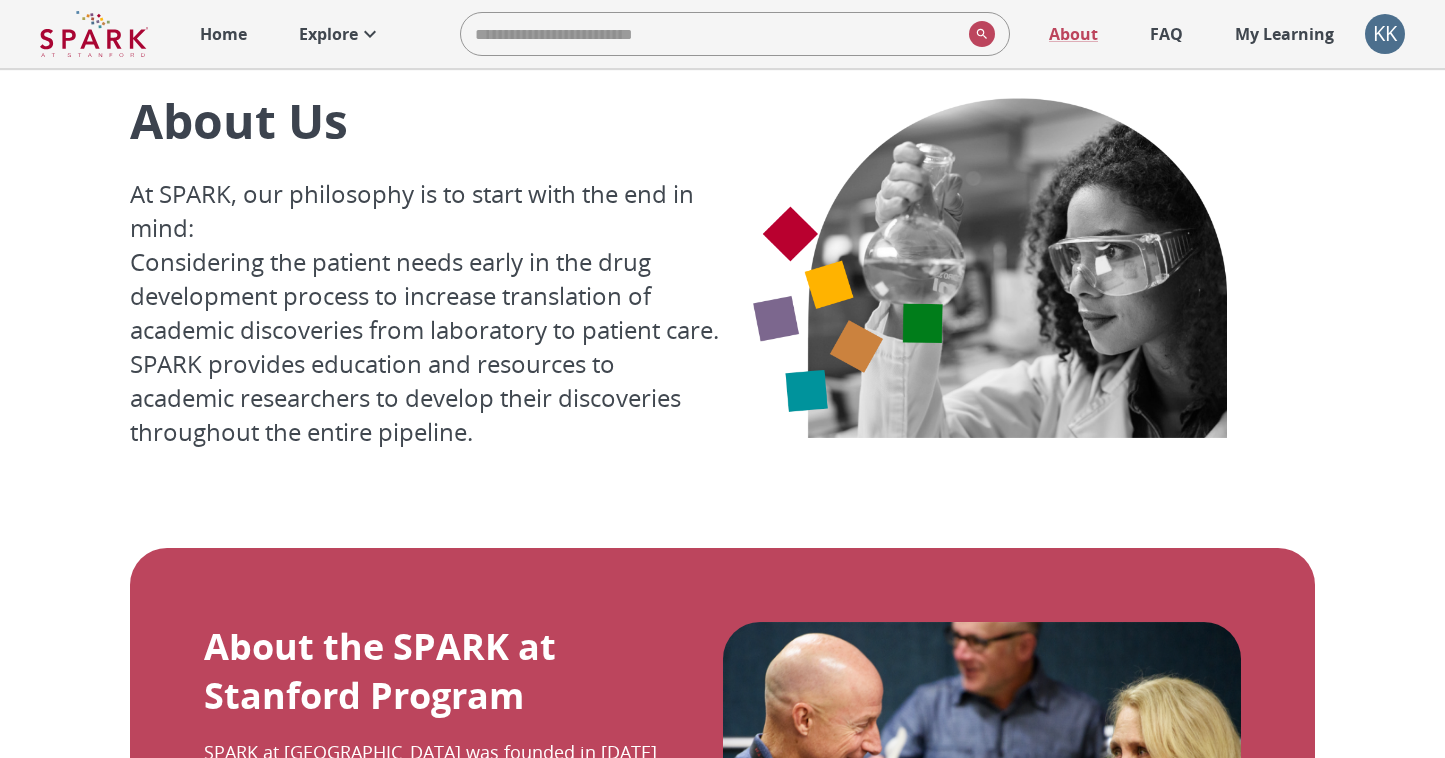 click on "Explore" at bounding box center [328, 34] 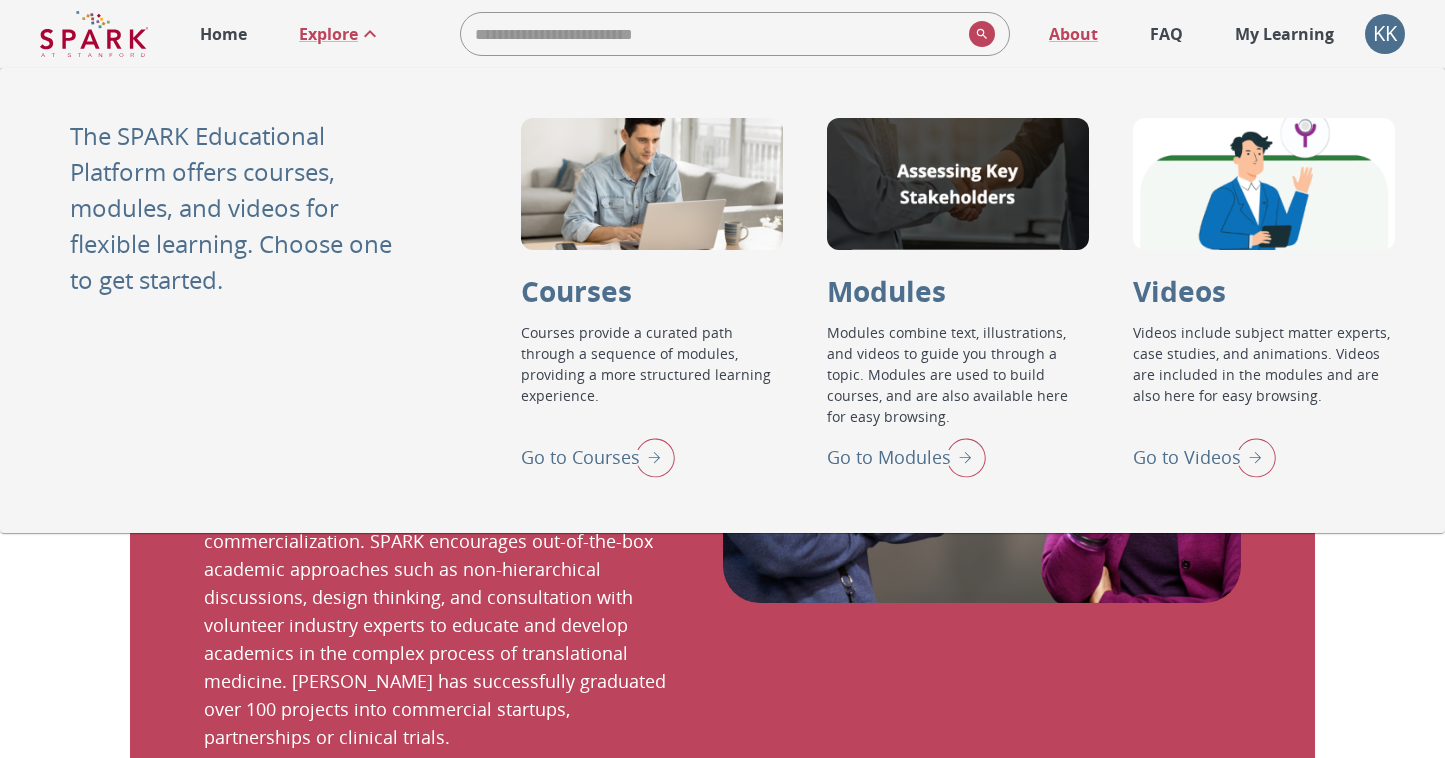 scroll, scrollTop: 0, scrollLeft: 0, axis: both 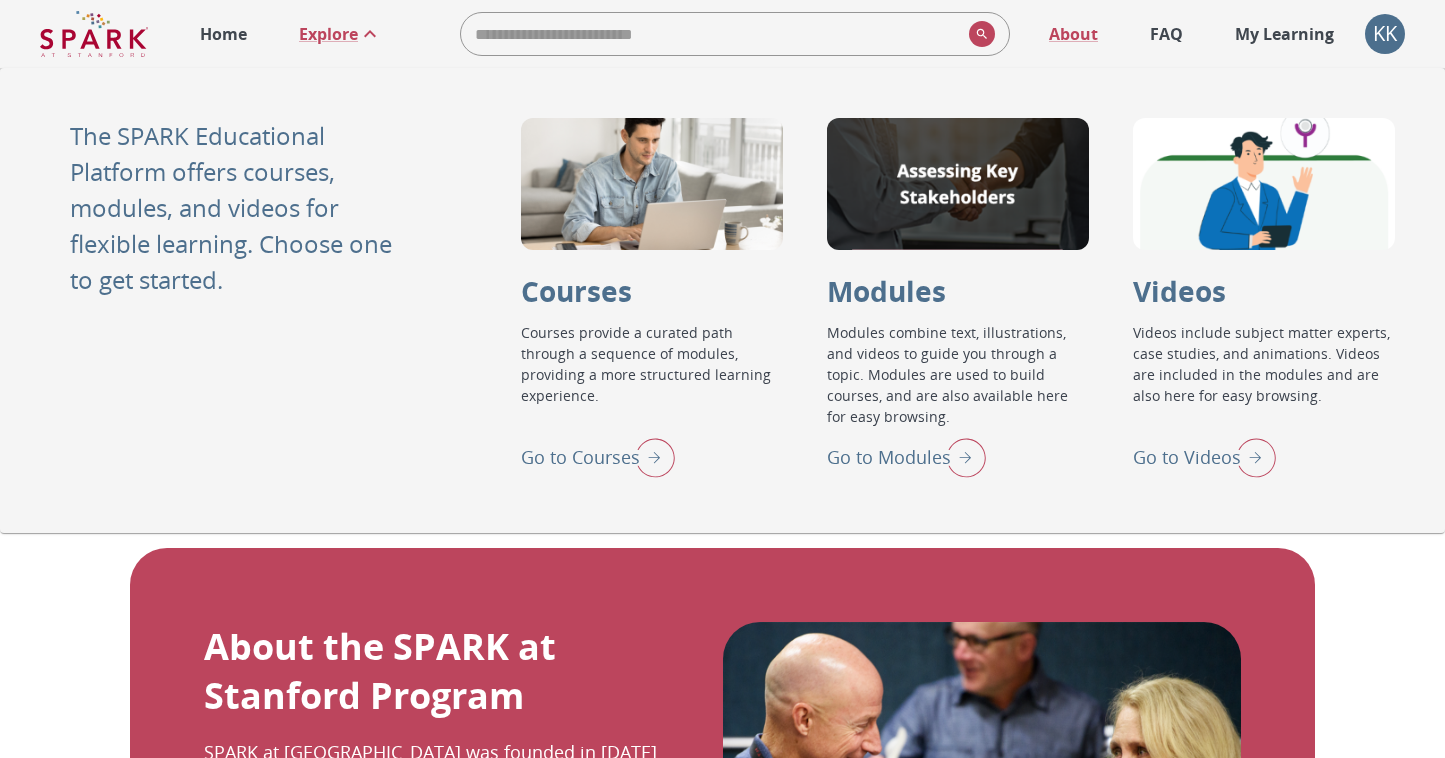 click at bounding box center (650, 457) 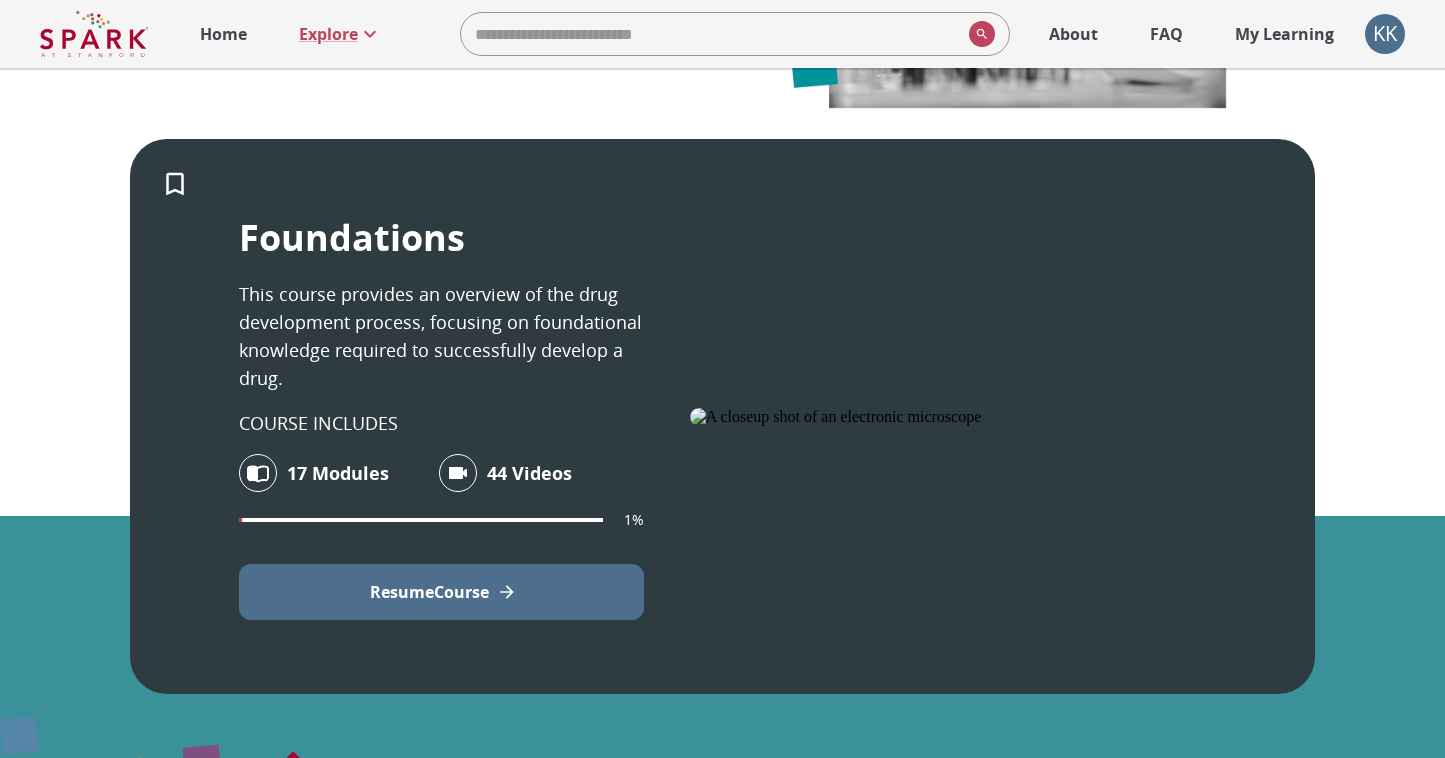 scroll, scrollTop: 389, scrollLeft: 0, axis: vertical 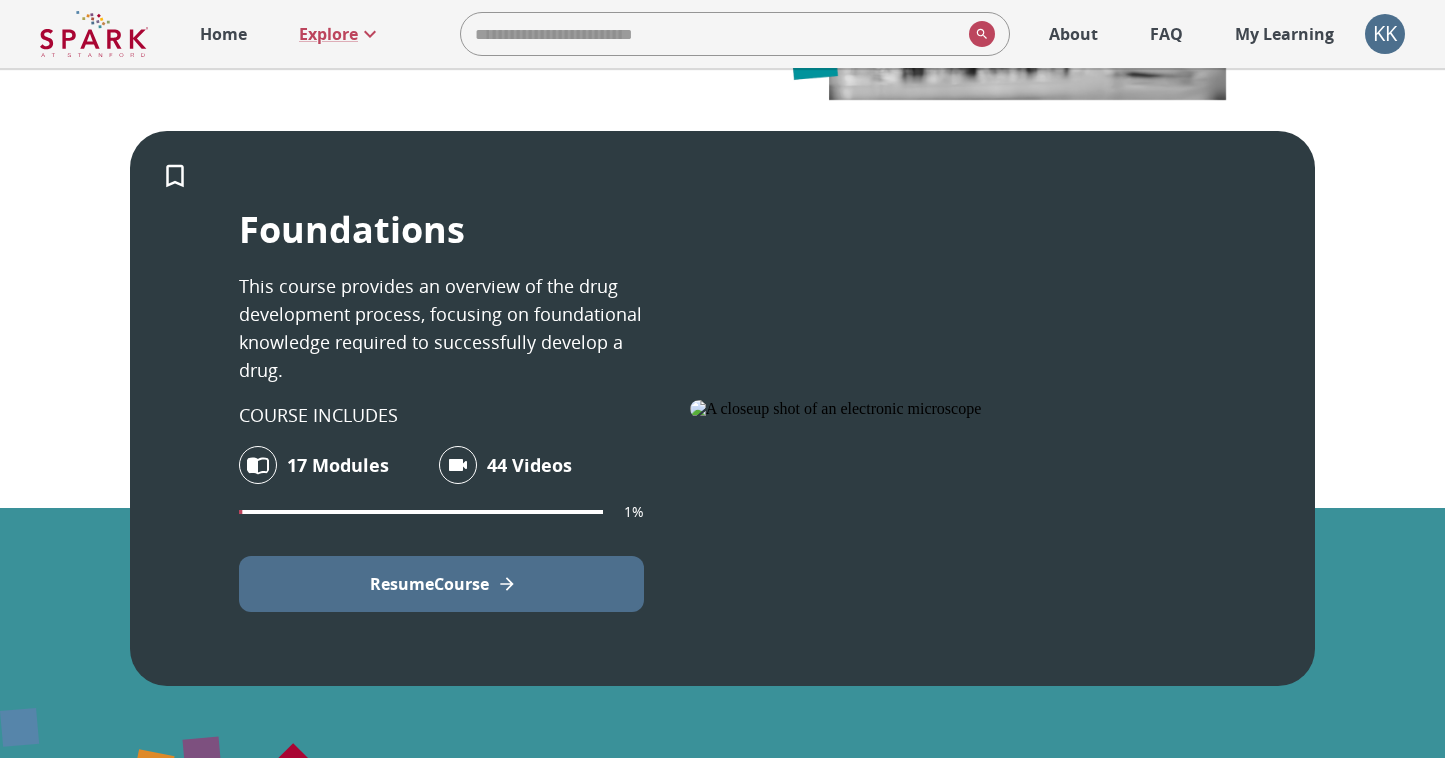 click on "17 Modules" at bounding box center [338, 465] 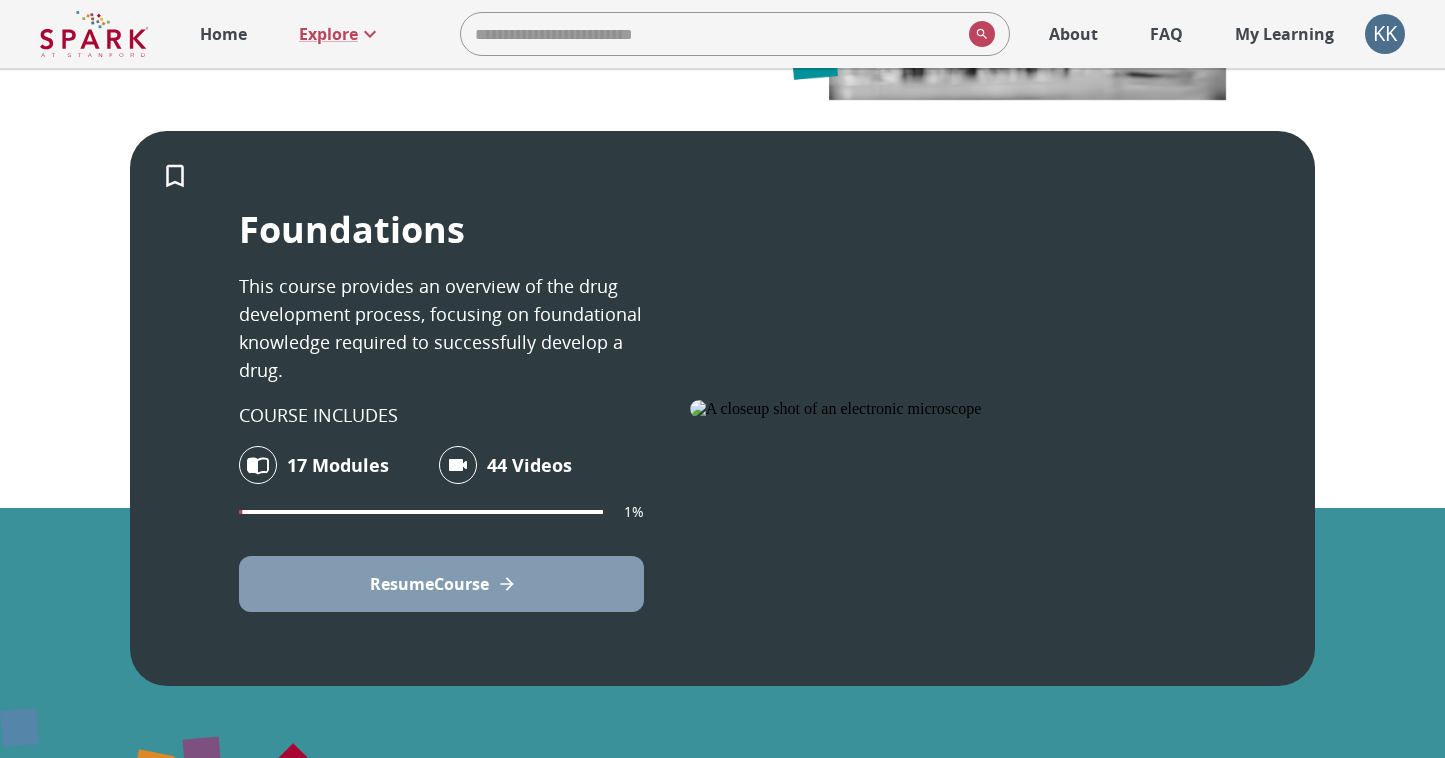 click on "Resume  Course" at bounding box center [441, 584] 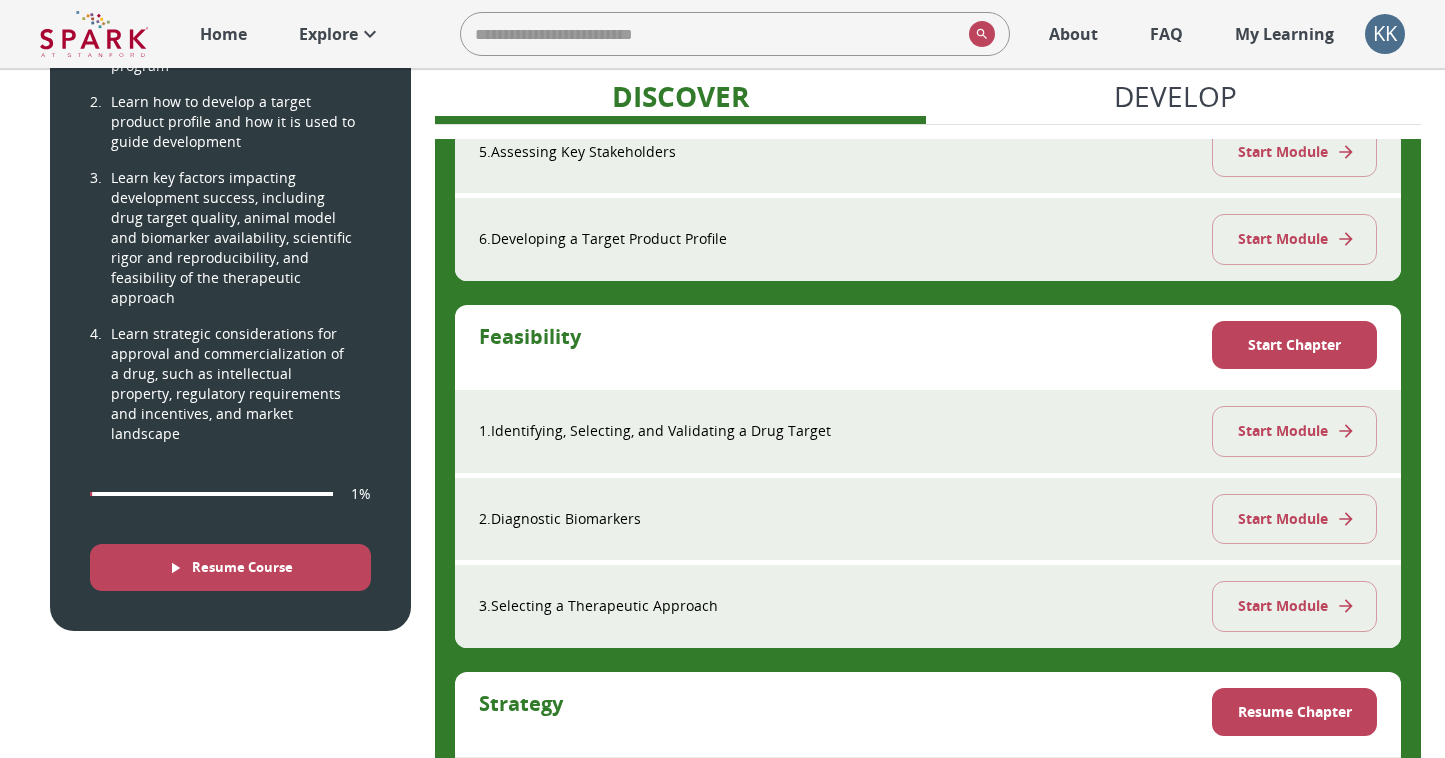 scroll, scrollTop: 812, scrollLeft: 0, axis: vertical 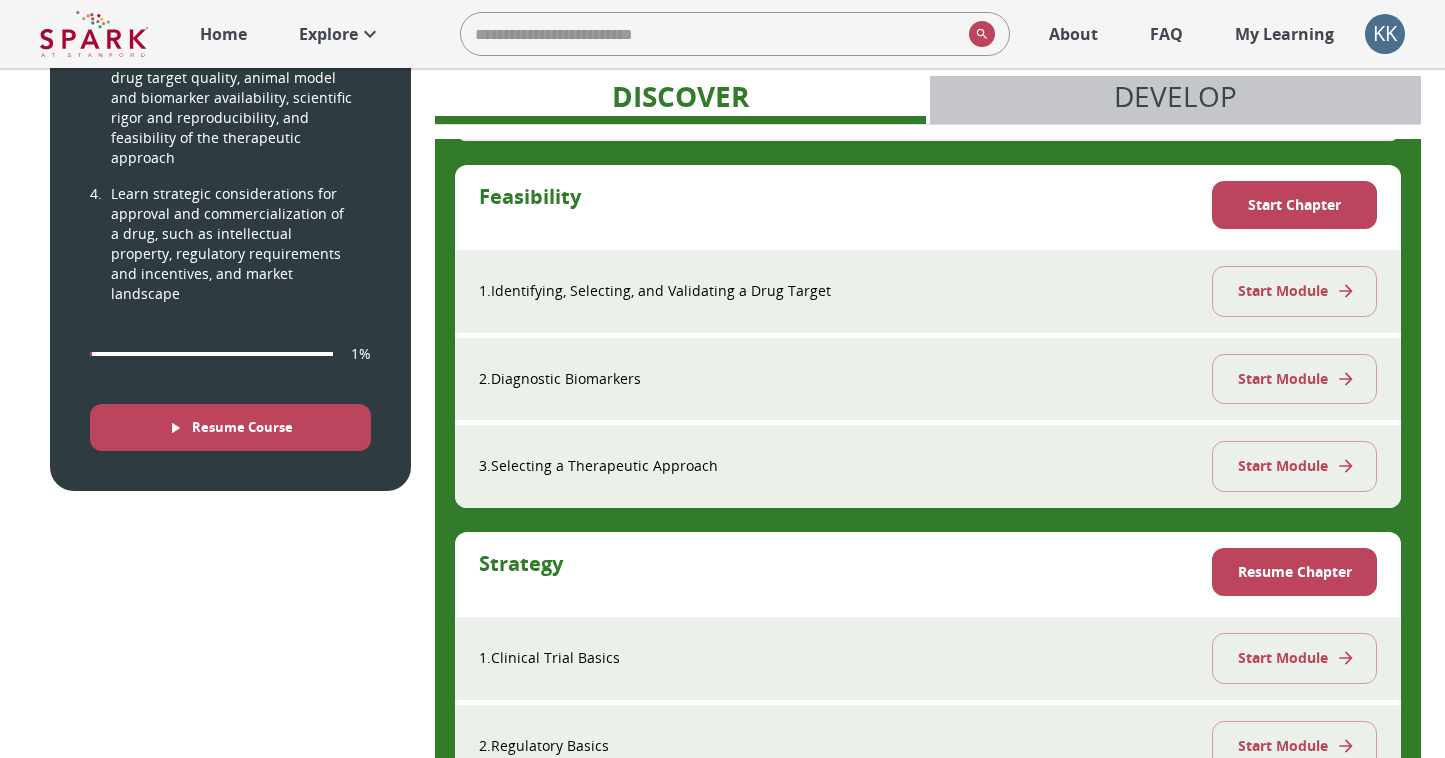 click on "Develop" at bounding box center [1175, 96] 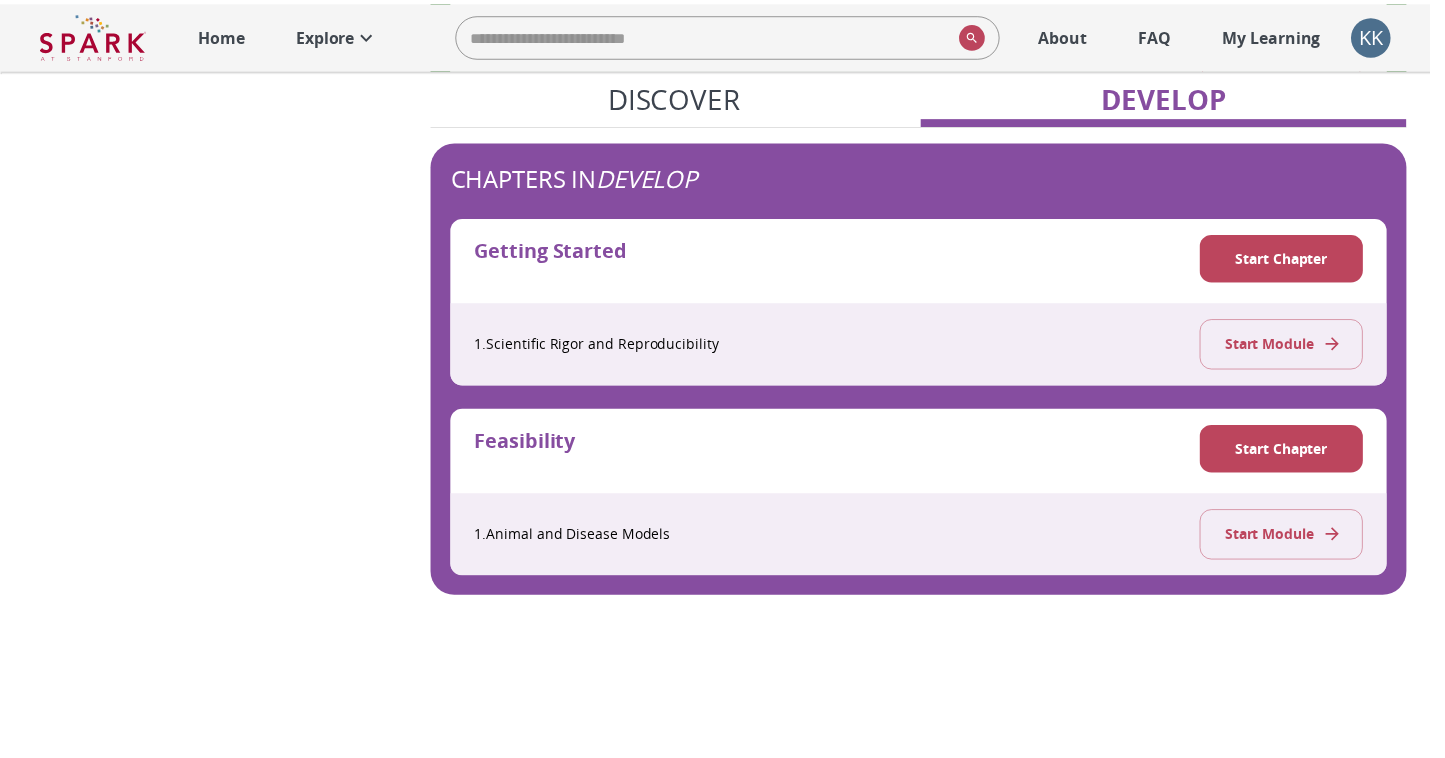 scroll, scrollTop: 2111, scrollLeft: 0, axis: vertical 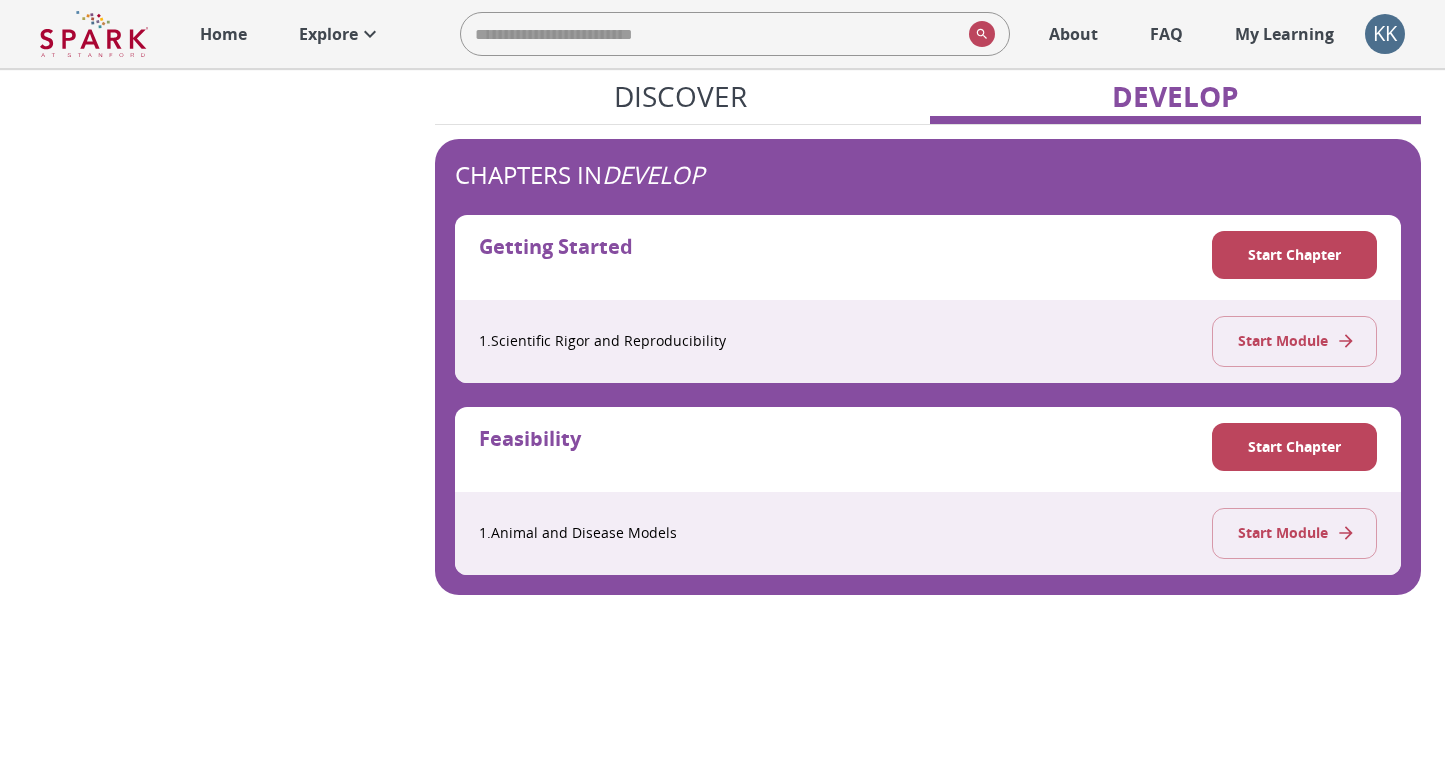 click on "Discover" at bounding box center (680, 96) 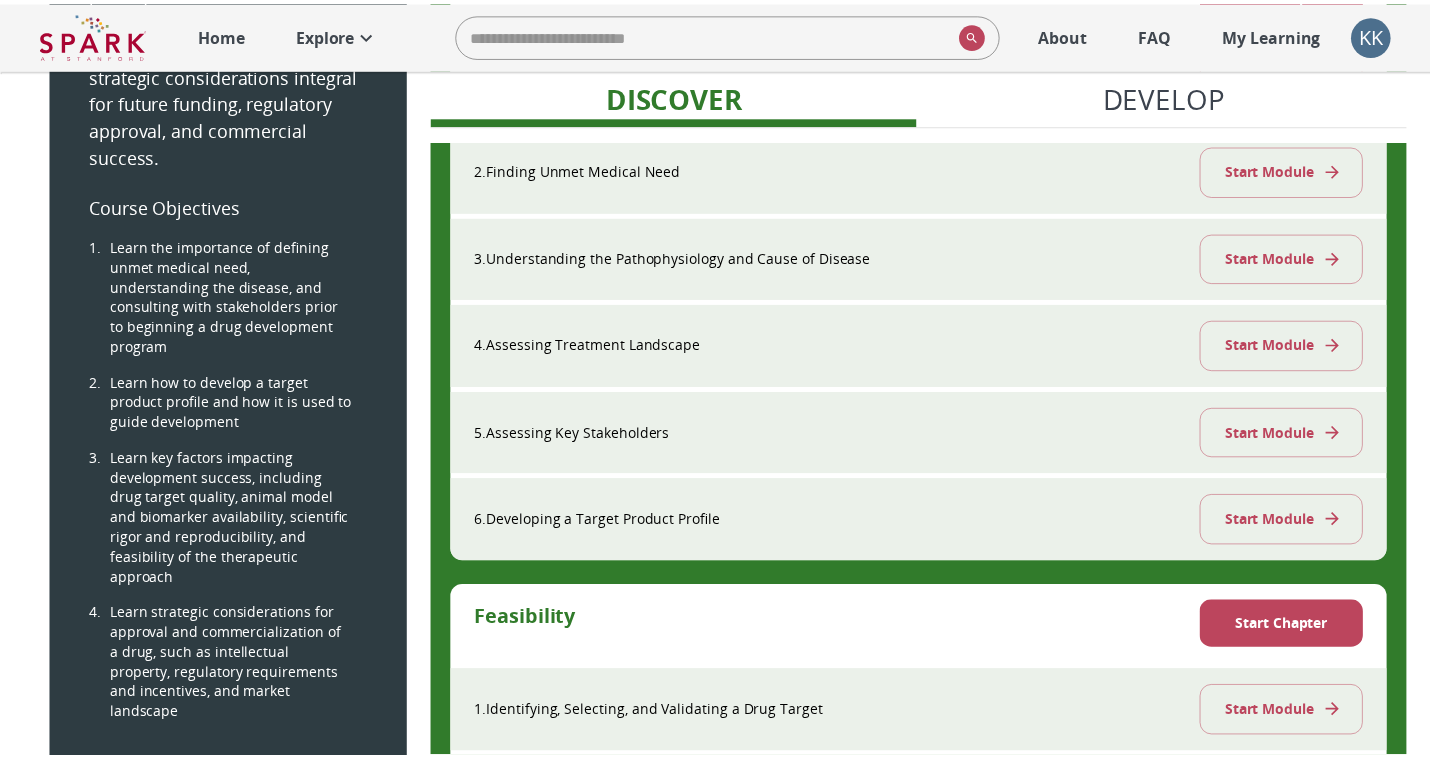 scroll, scrollTop: 276, scrollLeft: 0, axis: vertical 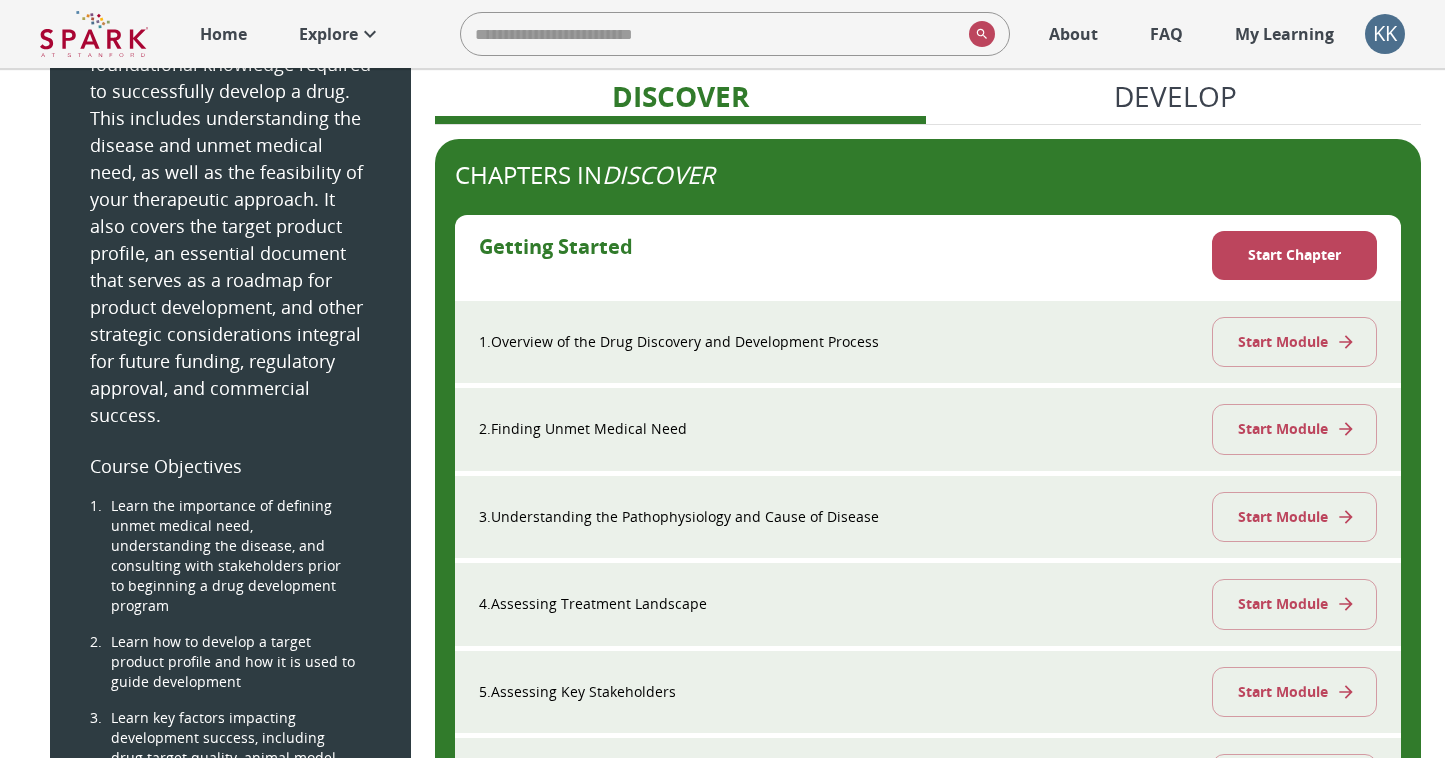 drag, startPoint x: 1442, startPoint y: 237, endPoint x: 1449, endPoint y: 269, distance: 32.75668 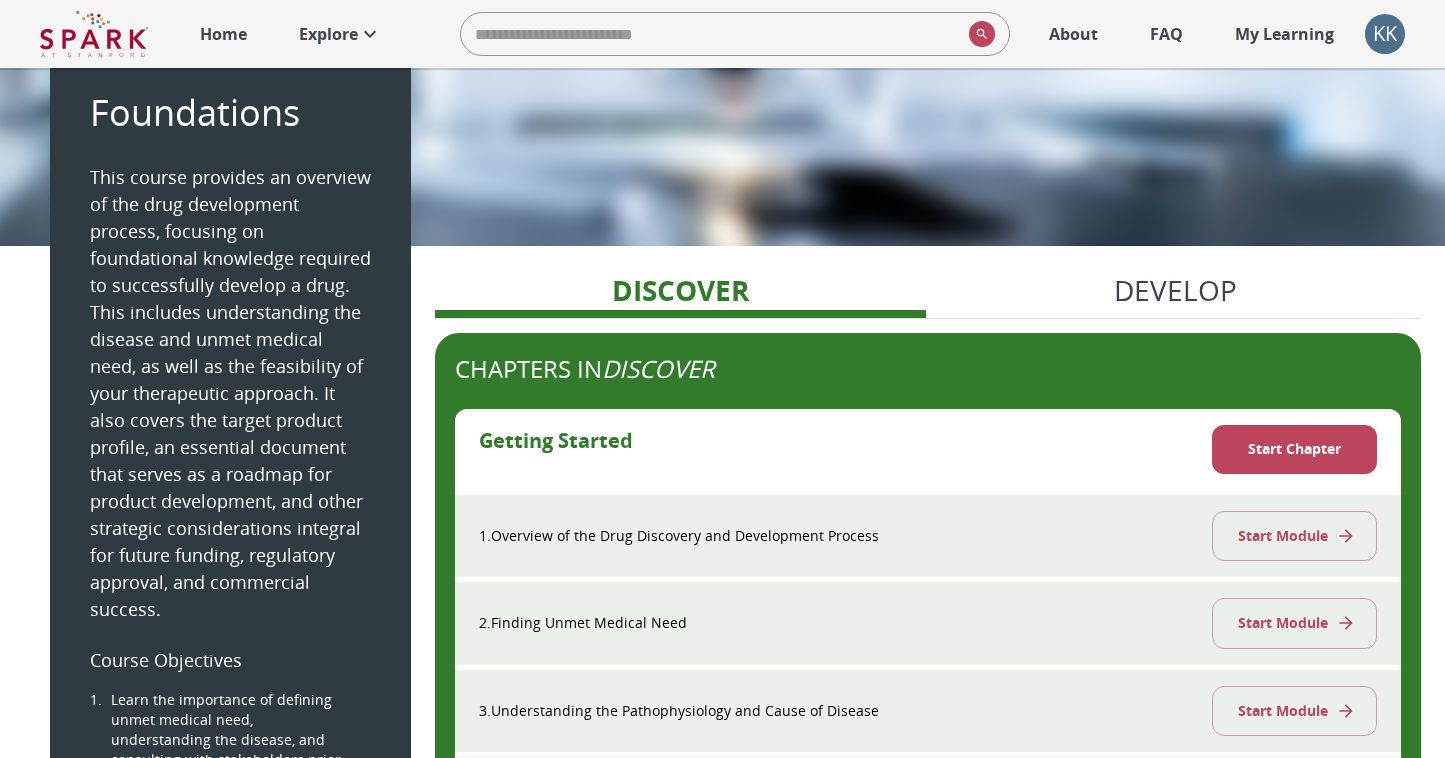 scroll, scrollTop: 73, scrollLeft: 0, axis: vertical 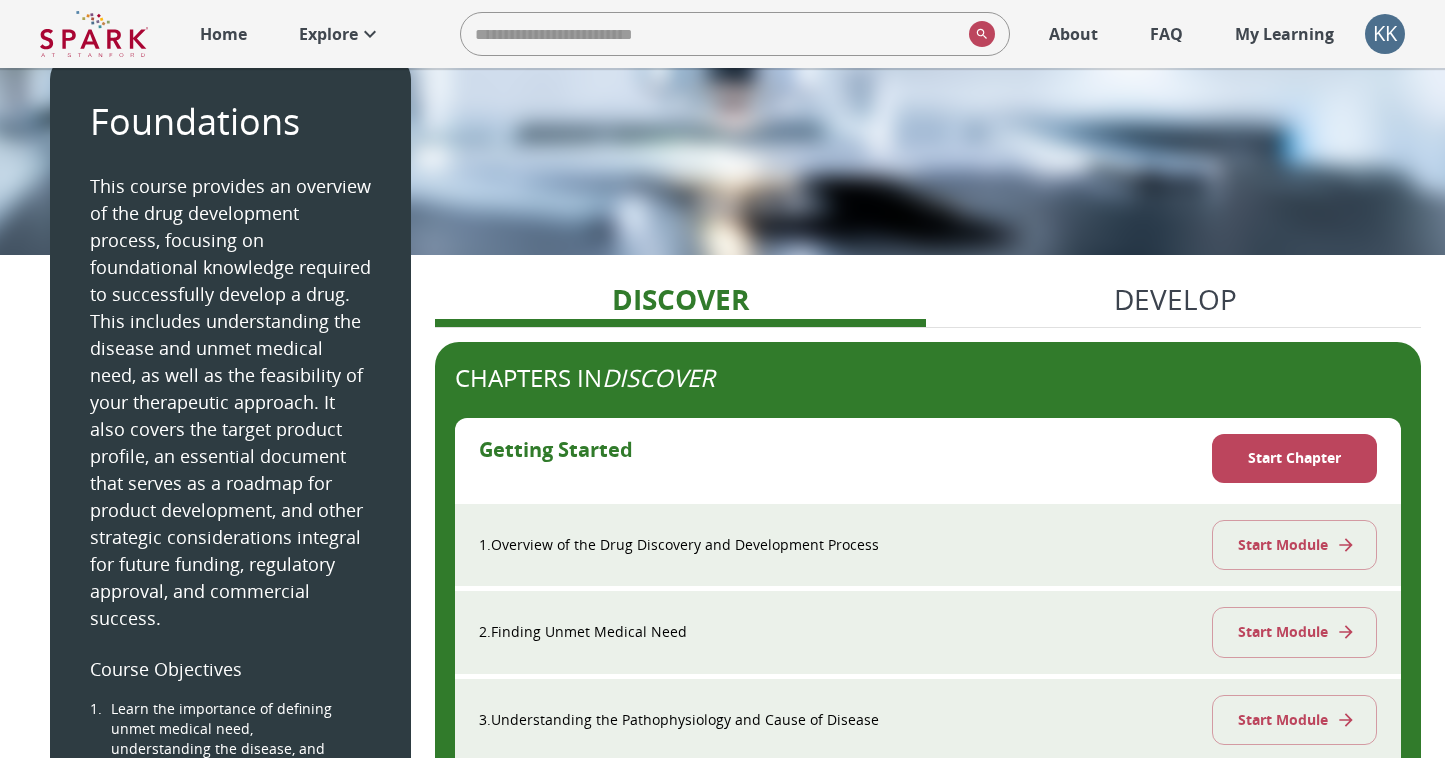 click at bounding box center (711, 34) 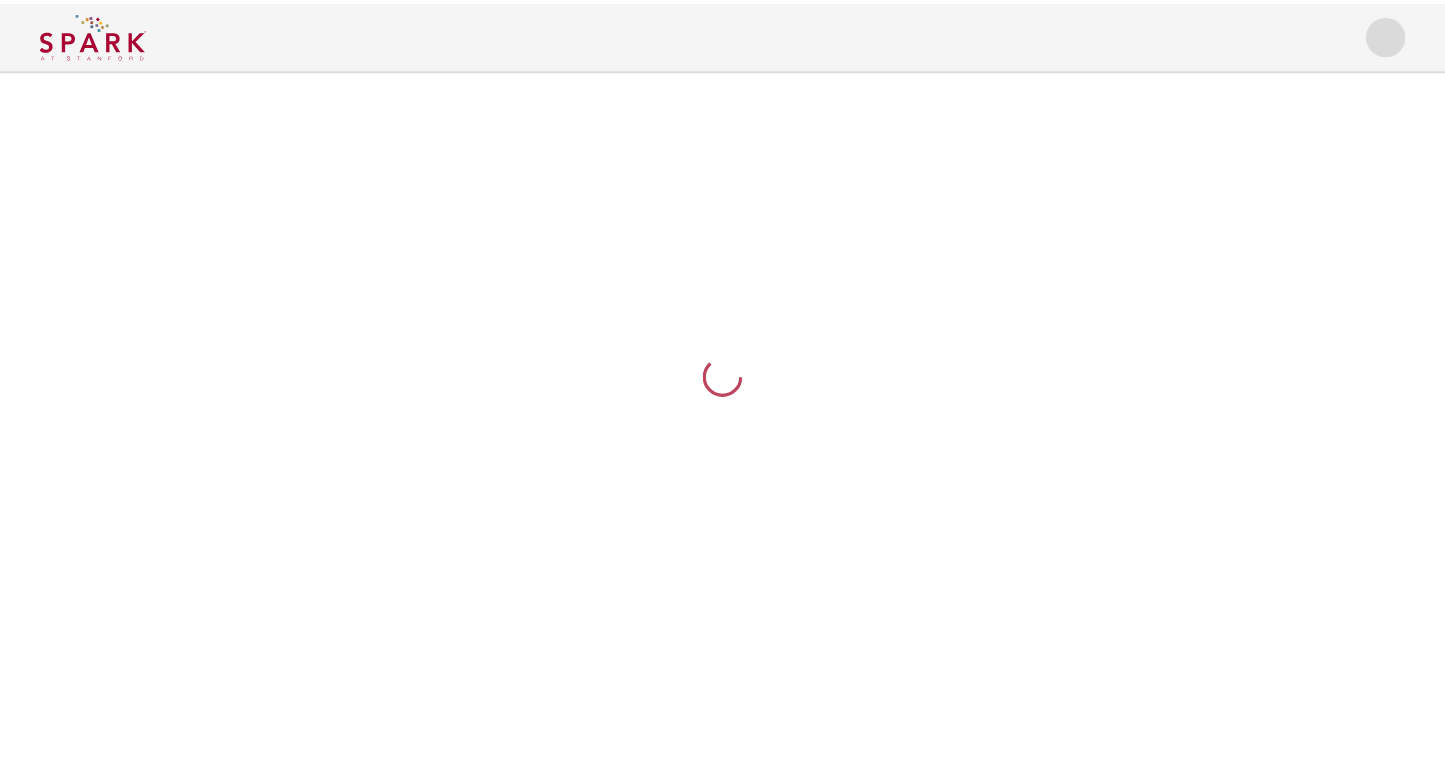scroll, scrollTop: 0, scrollLeft: 0, axis: both 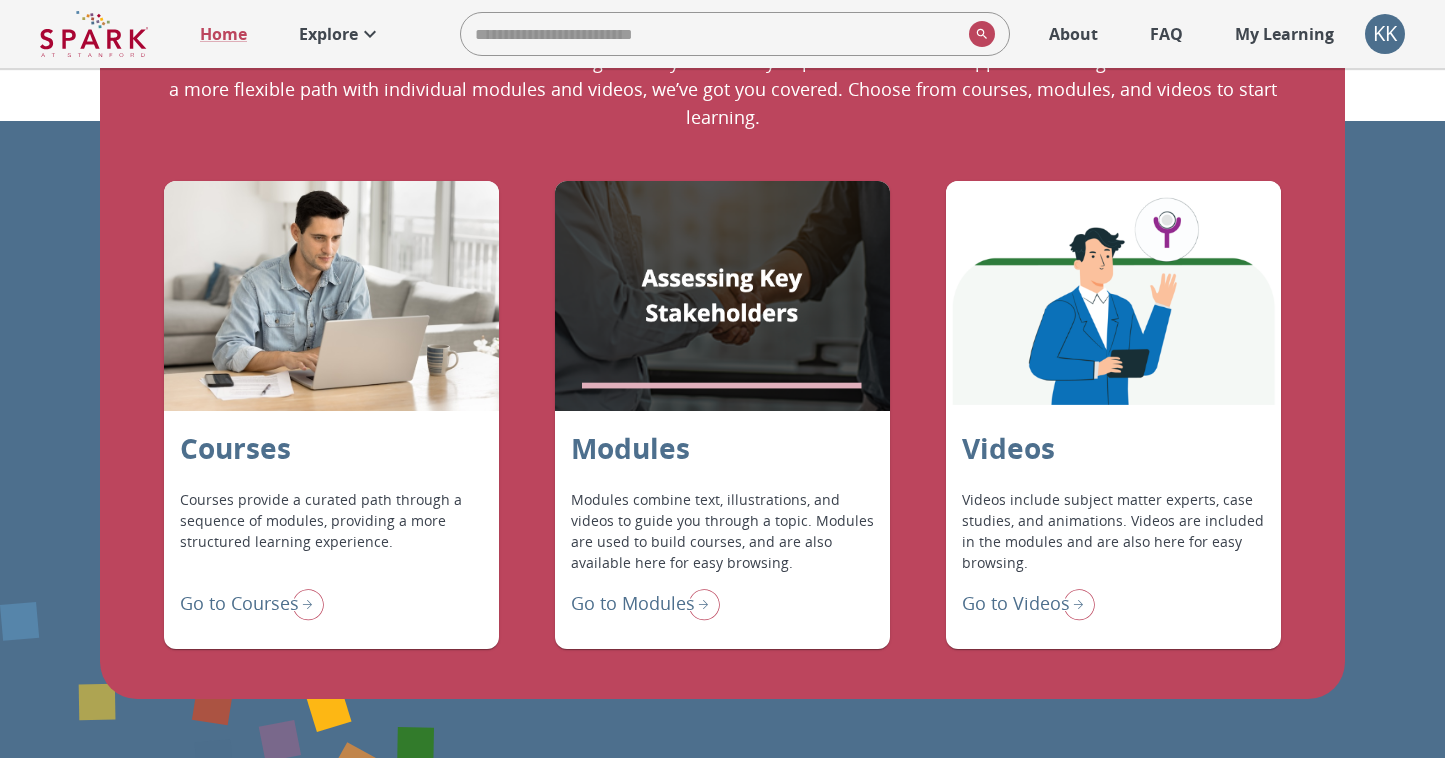 click on "Courses" at bounding box center [235, 448] 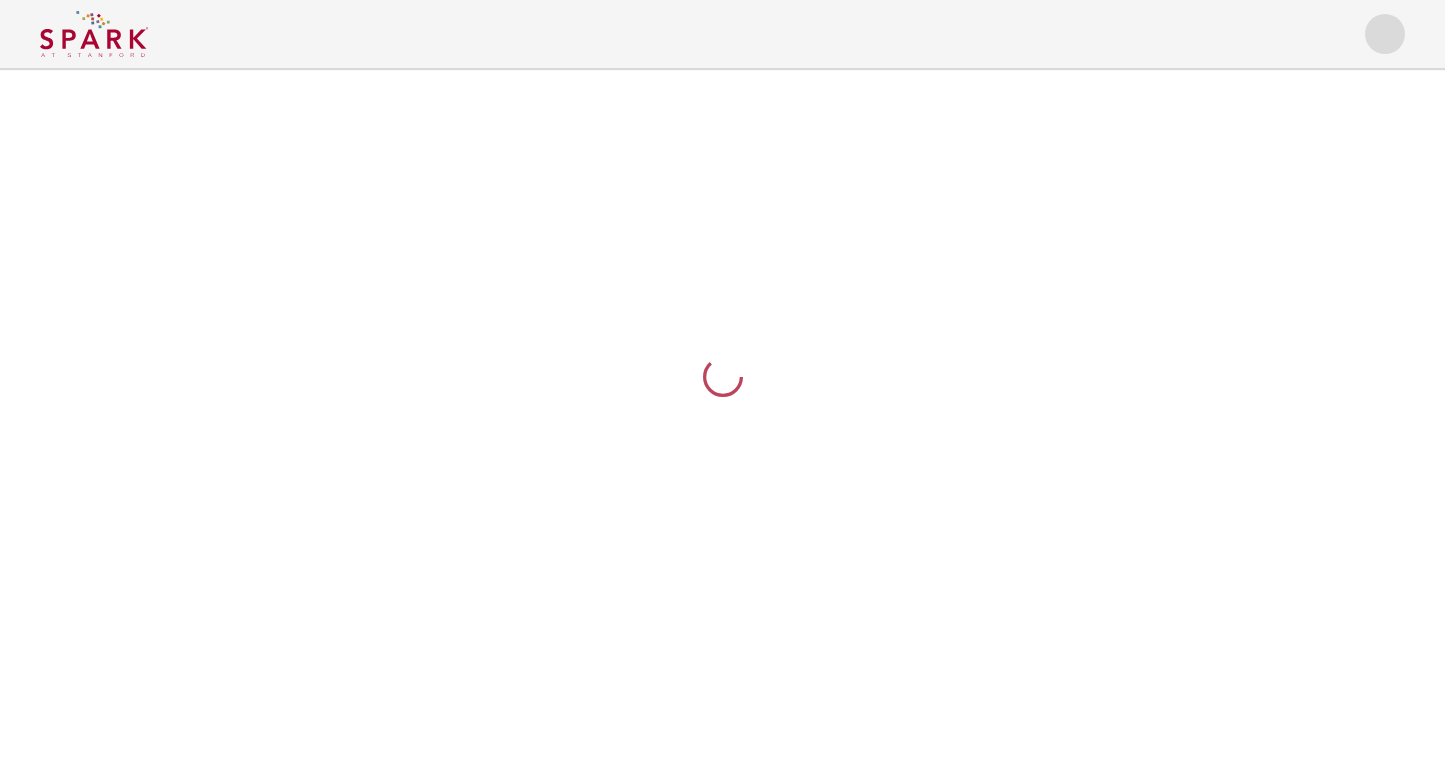 scroll, scrollTop: 0, scrollLeft: 0, axis: both 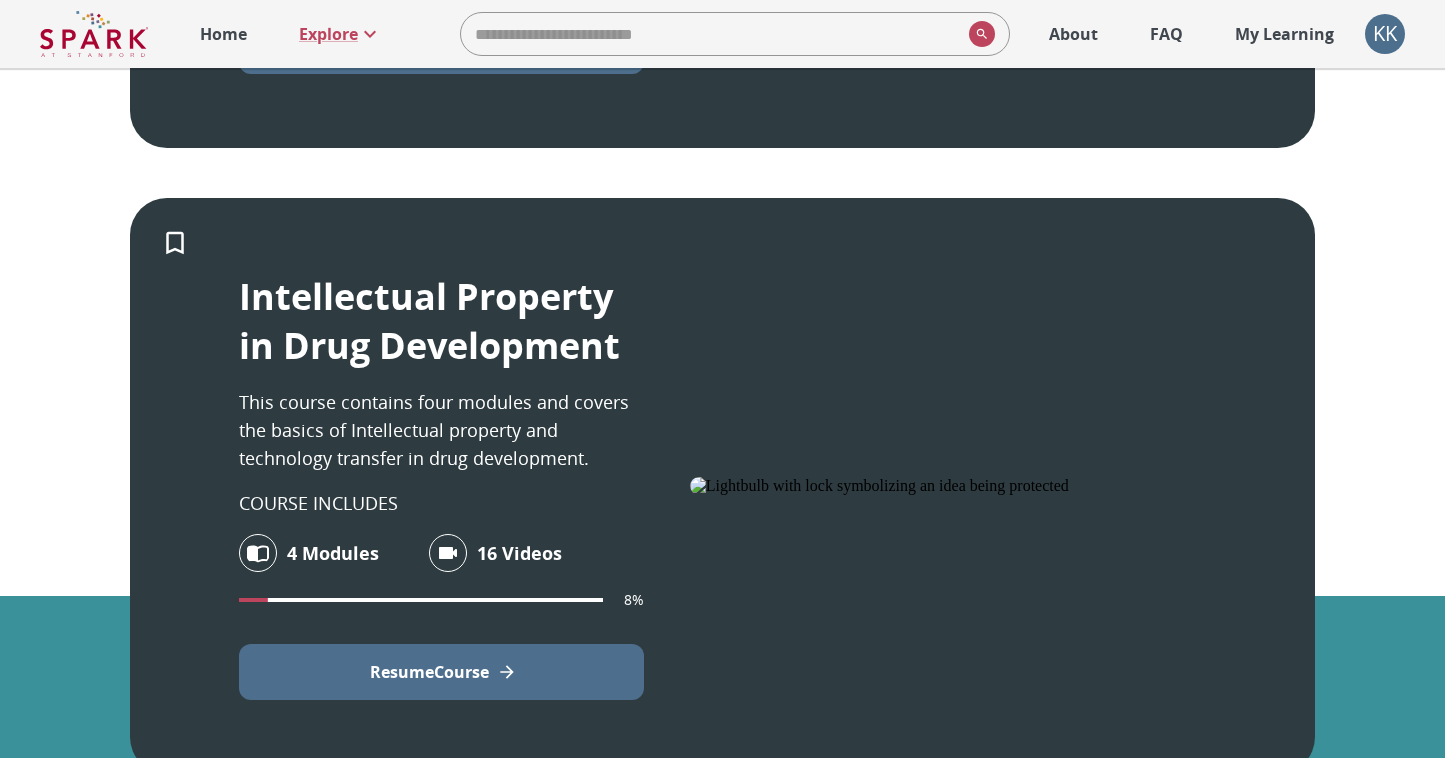 click 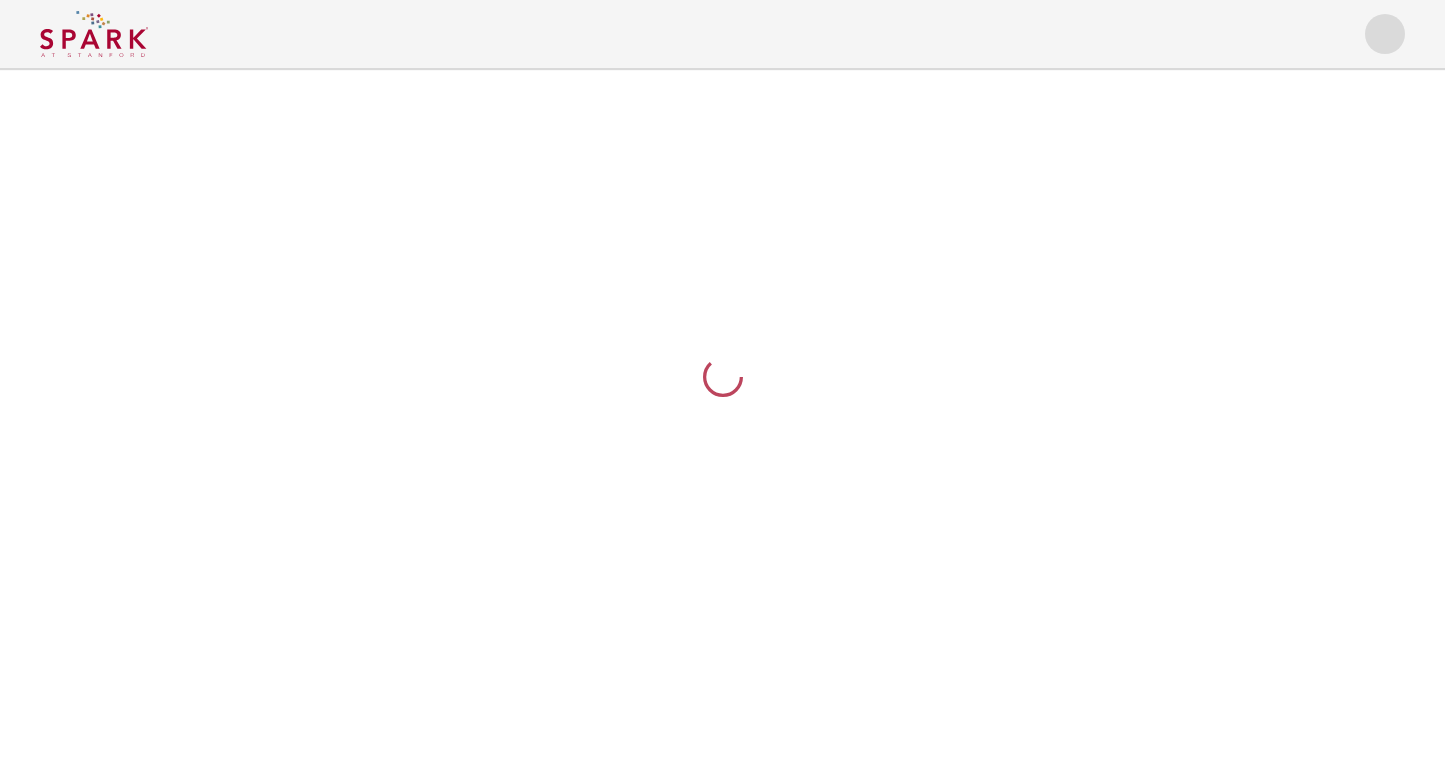 scroll, scrollTop: 0, scrollLeft: 0, axis: both 